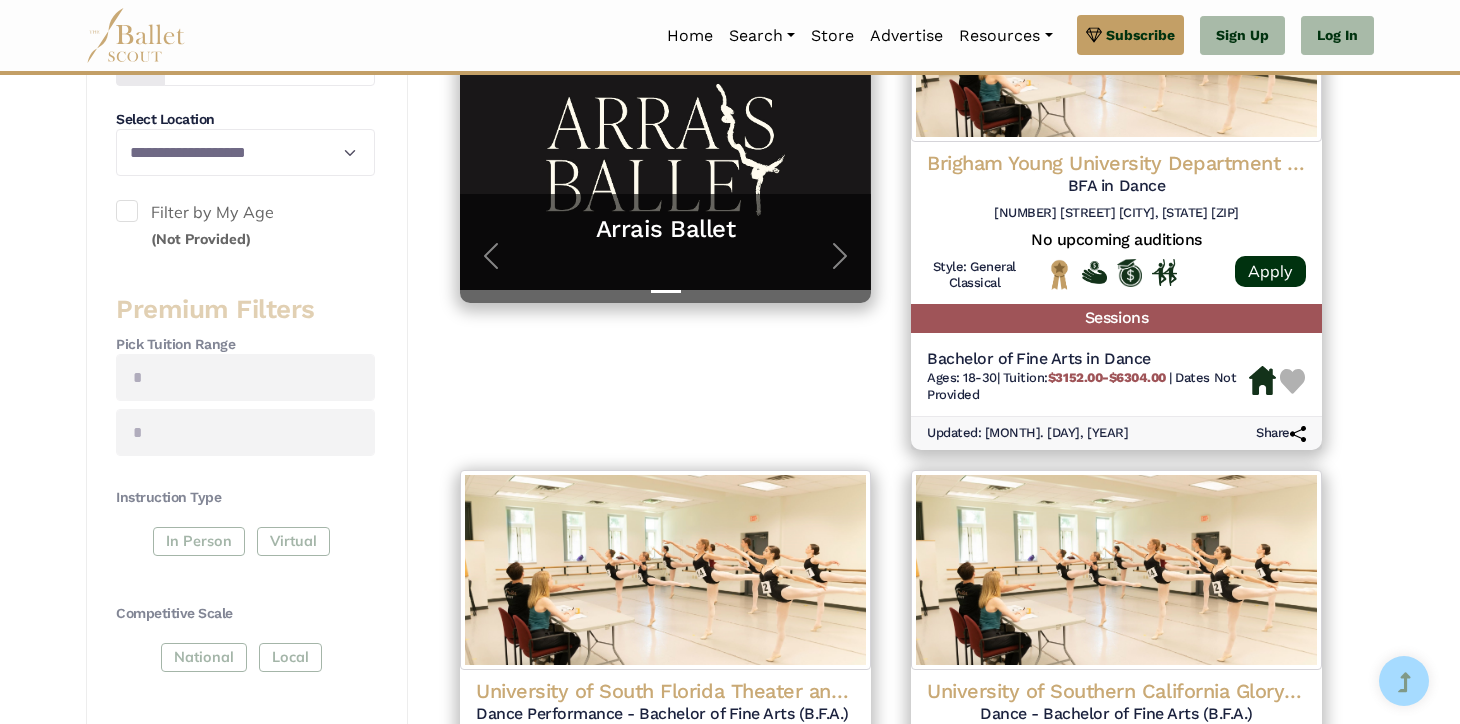 scroll, scrollTop: 535, scrollLeft: 0, axis: vertical 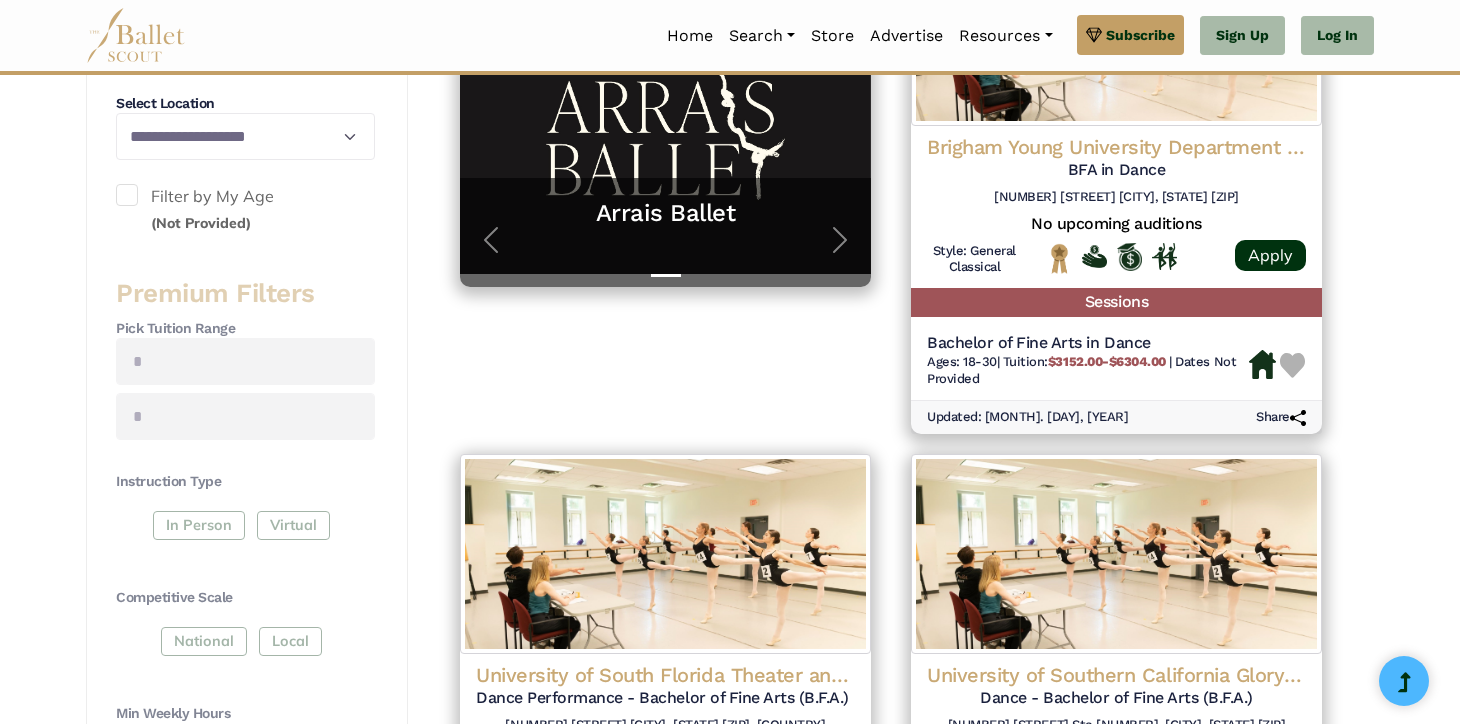 click on "Pick Tuition Range" at bounding box center (245, 379) 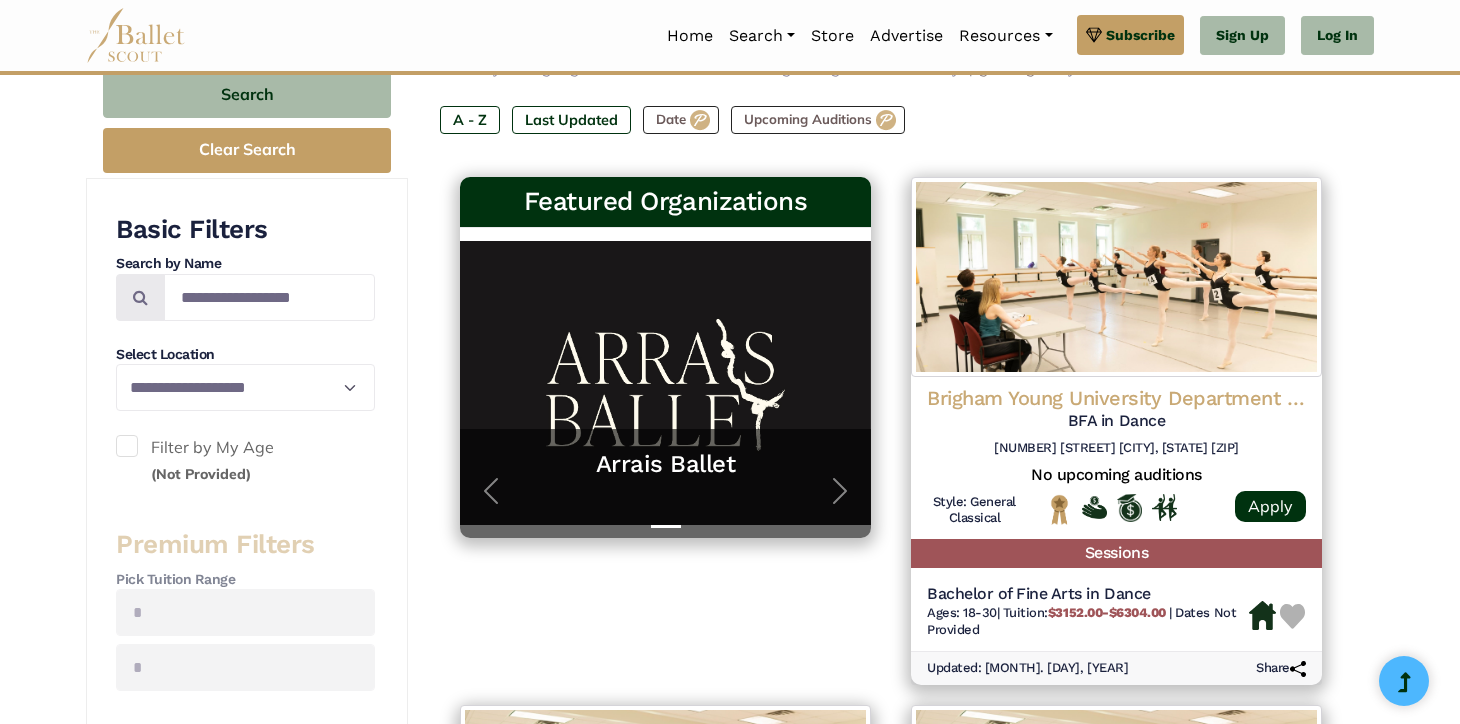 scroll, scrollTop: 0, scrollLeft: 0, axis: both 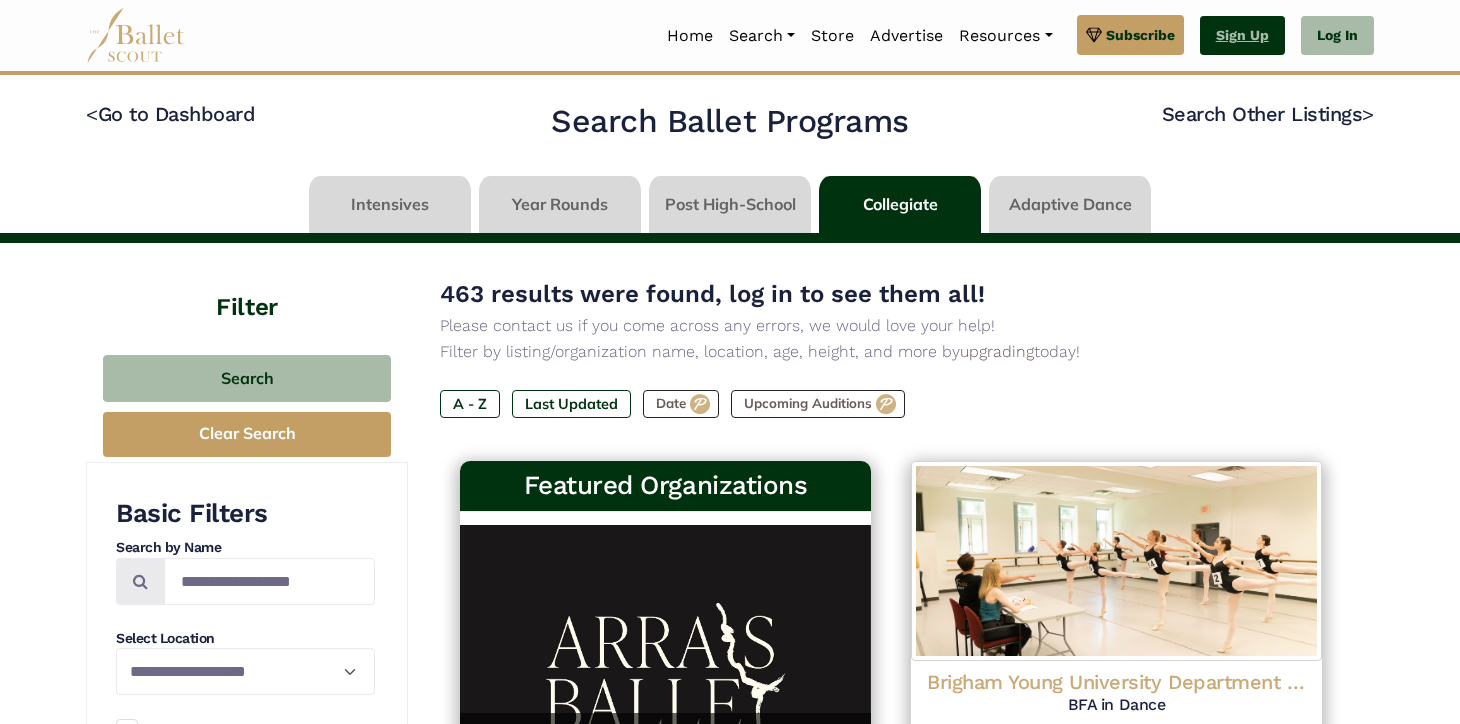 click on "Sign Up" at bounding box center [1242, 36] 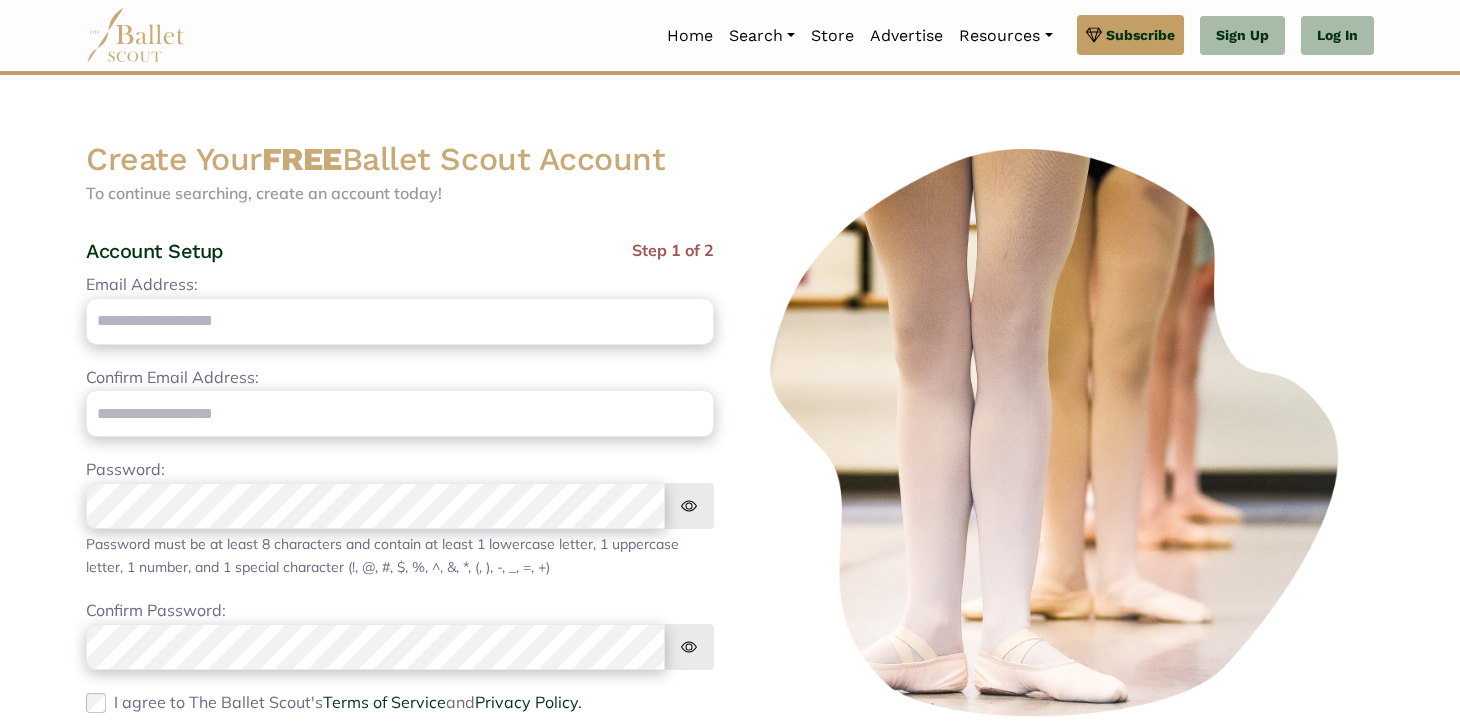 scroll, scrollTop: 0, scrollLeft: 0, axis: both 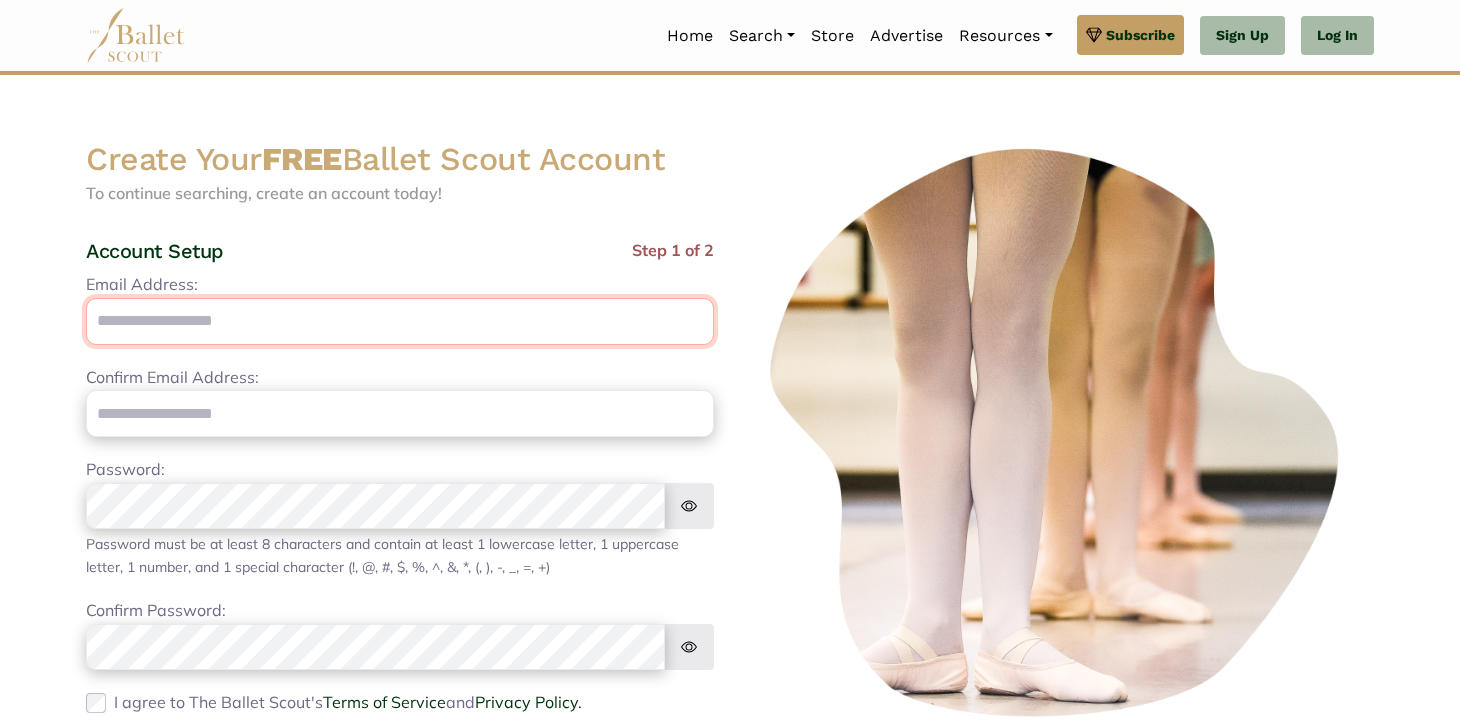 click on "Email Address:" at bounding box center [400, 321] 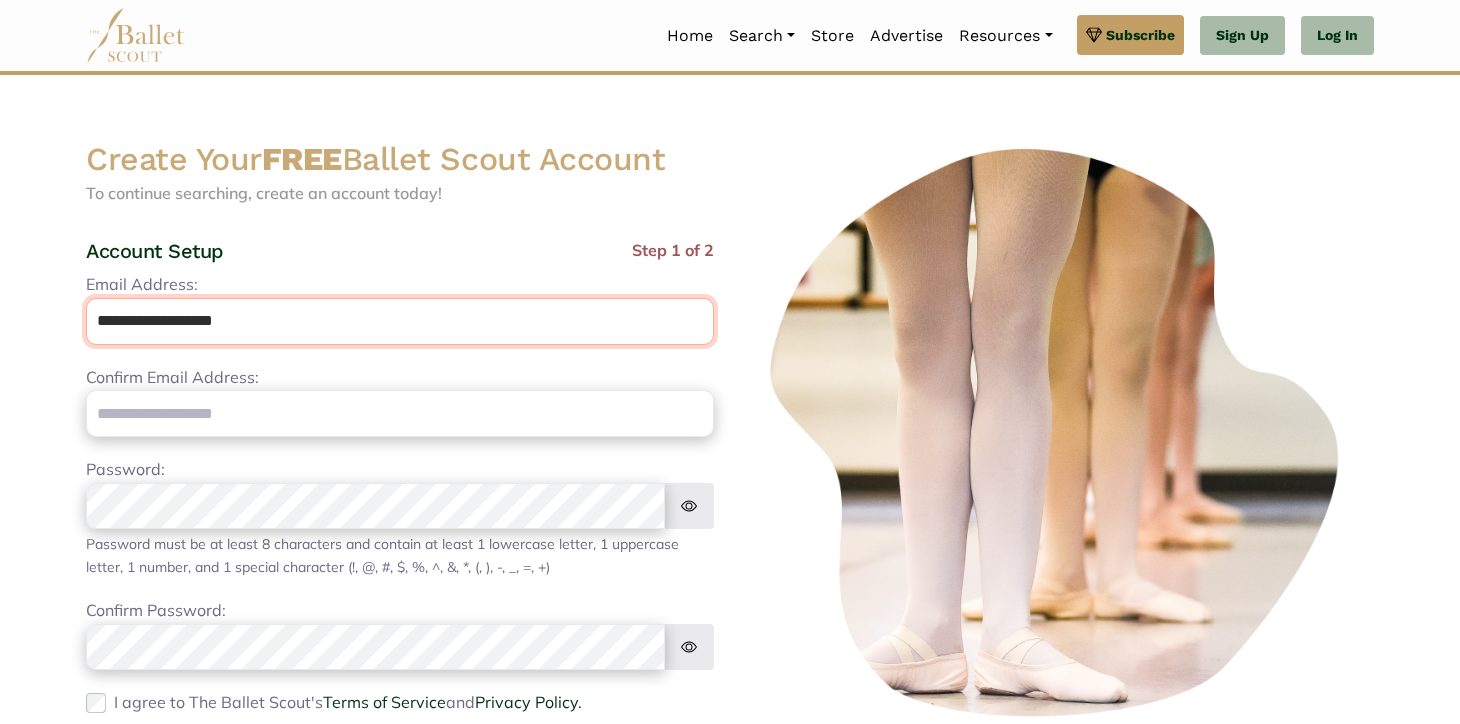 type on "**********" 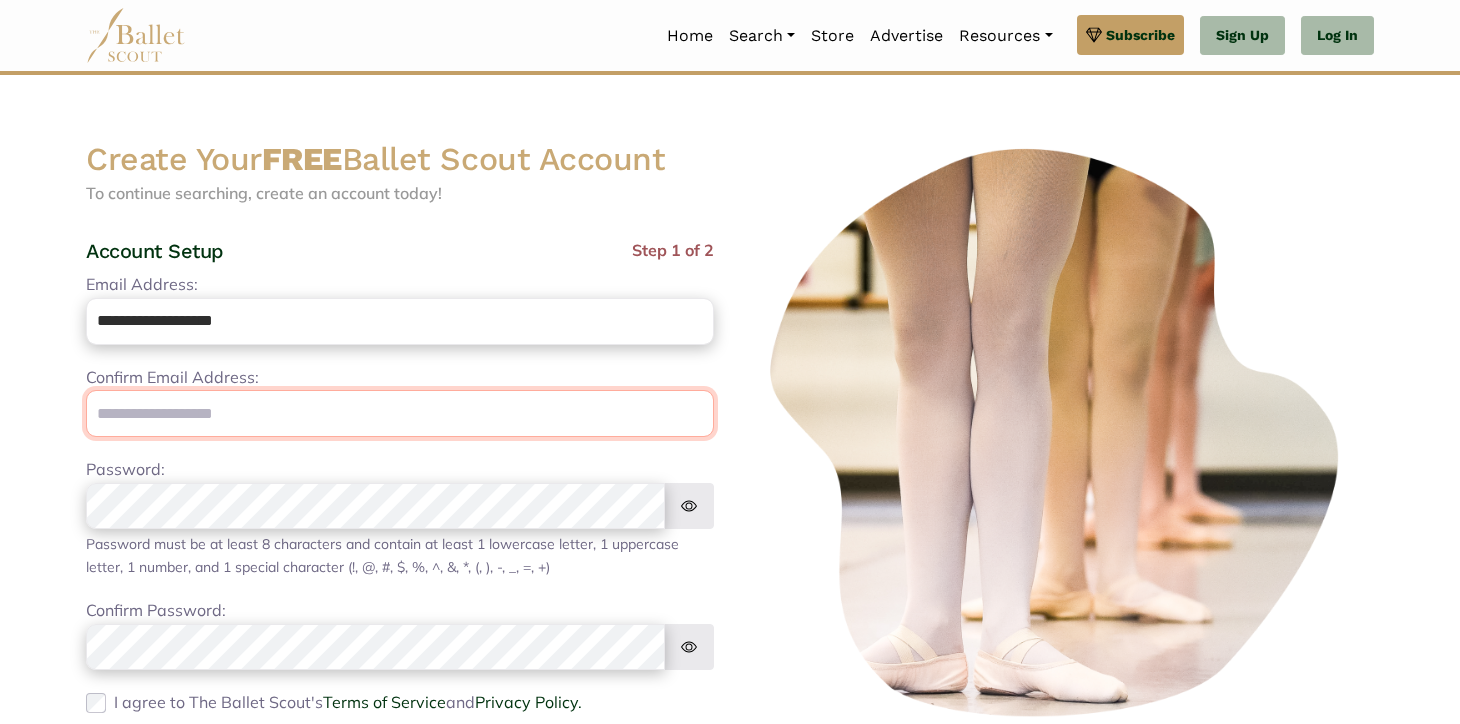 click at bounding box center [400, 413] 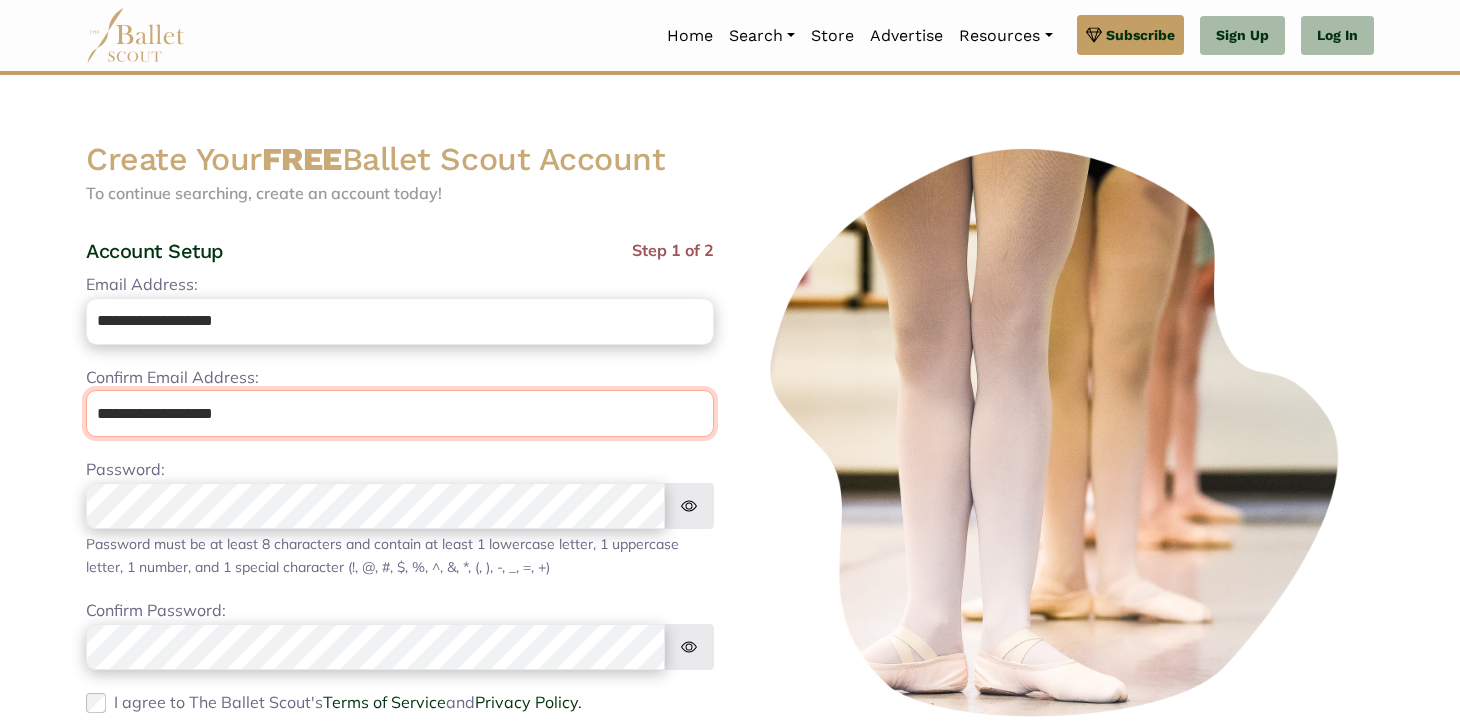 type on "**********" 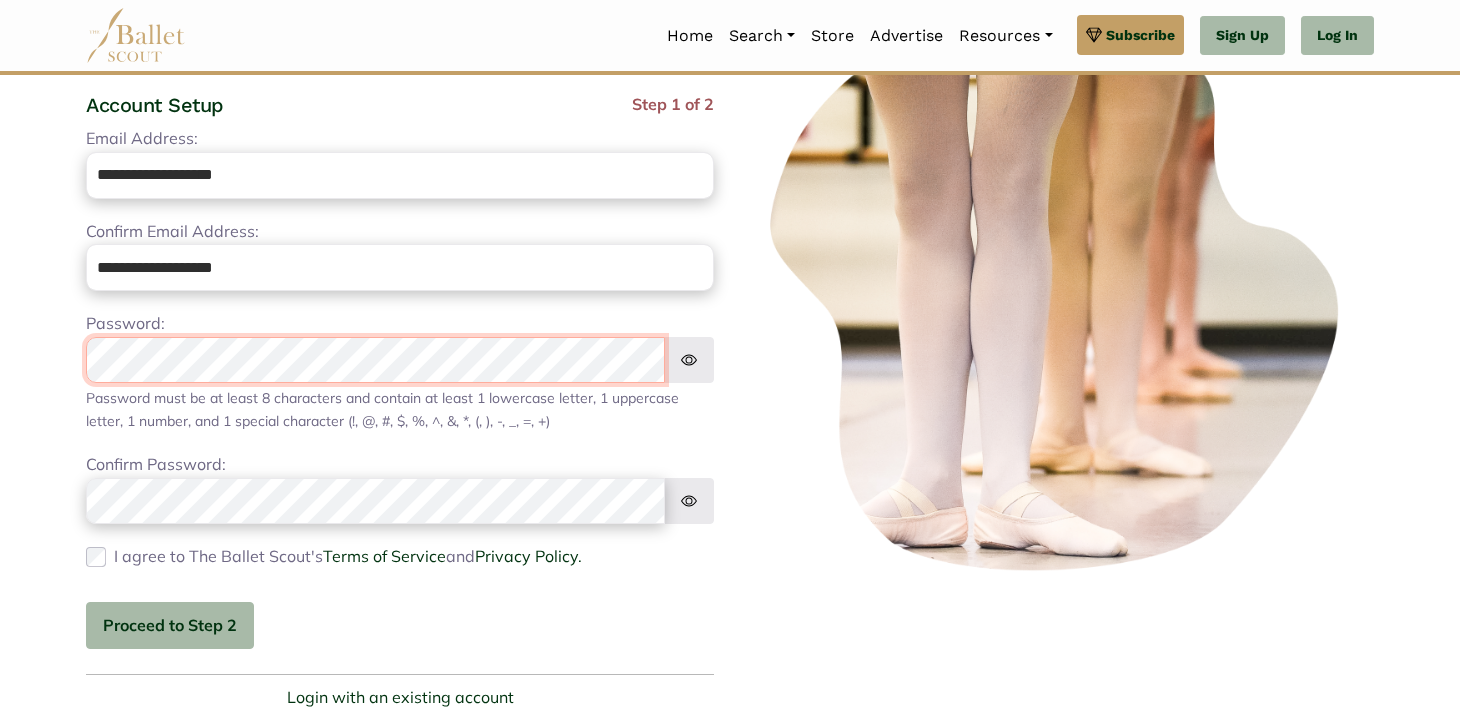 scroll, scrollTop: 175, scrollLeft: 0, axis: vertical 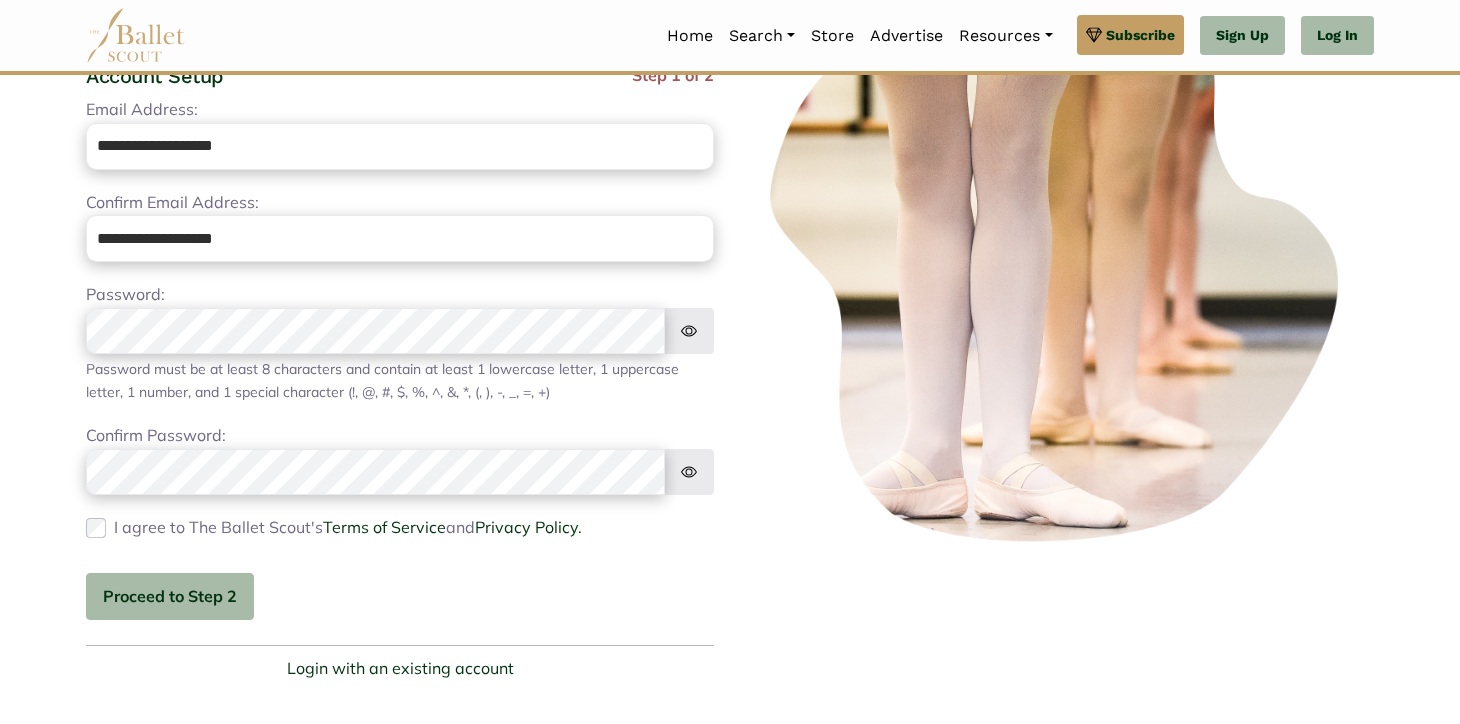 click on "Confirm Password:
Please reenter your password" at bounding box center [400, 459] 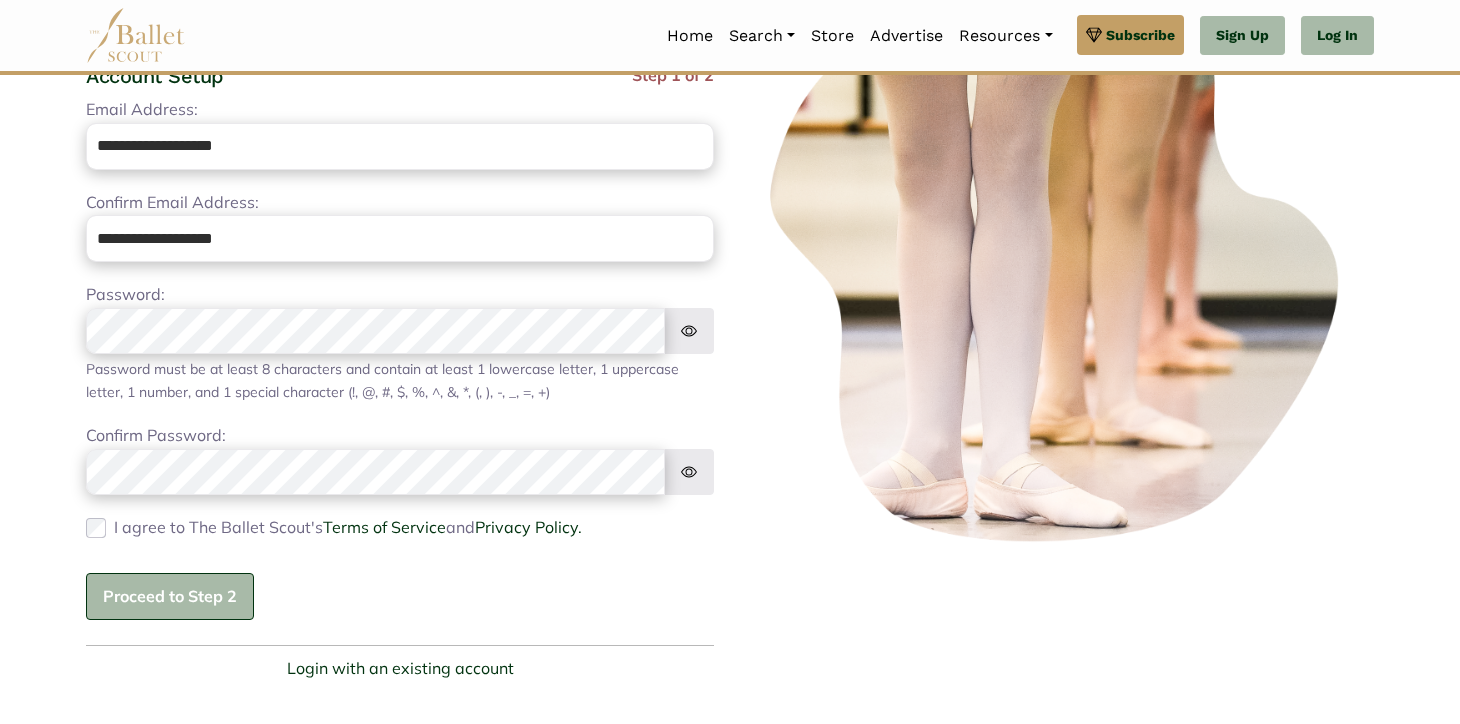 click on "Proceed to Step 2" at bounding box center (170, 596) 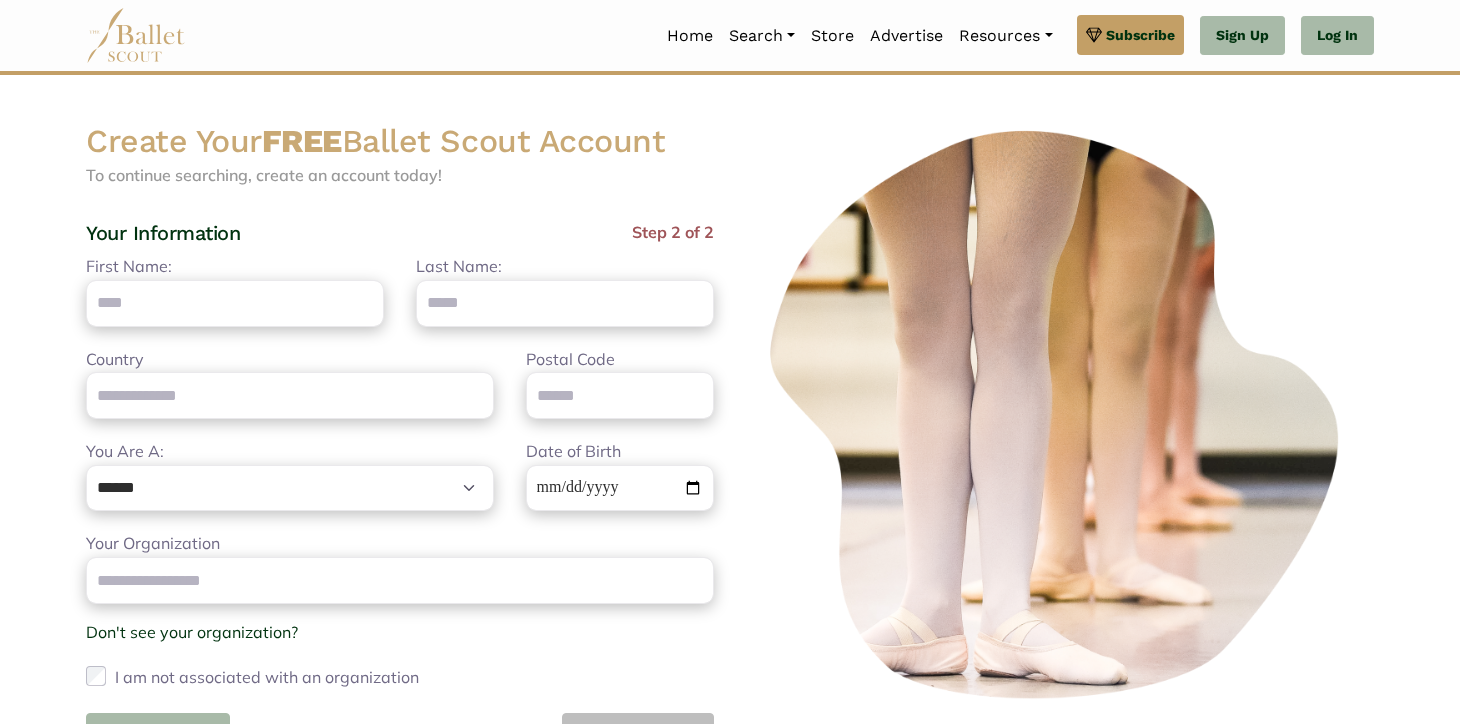 scroll, scrollTop: 0, scrollLeft: 0, axis: both 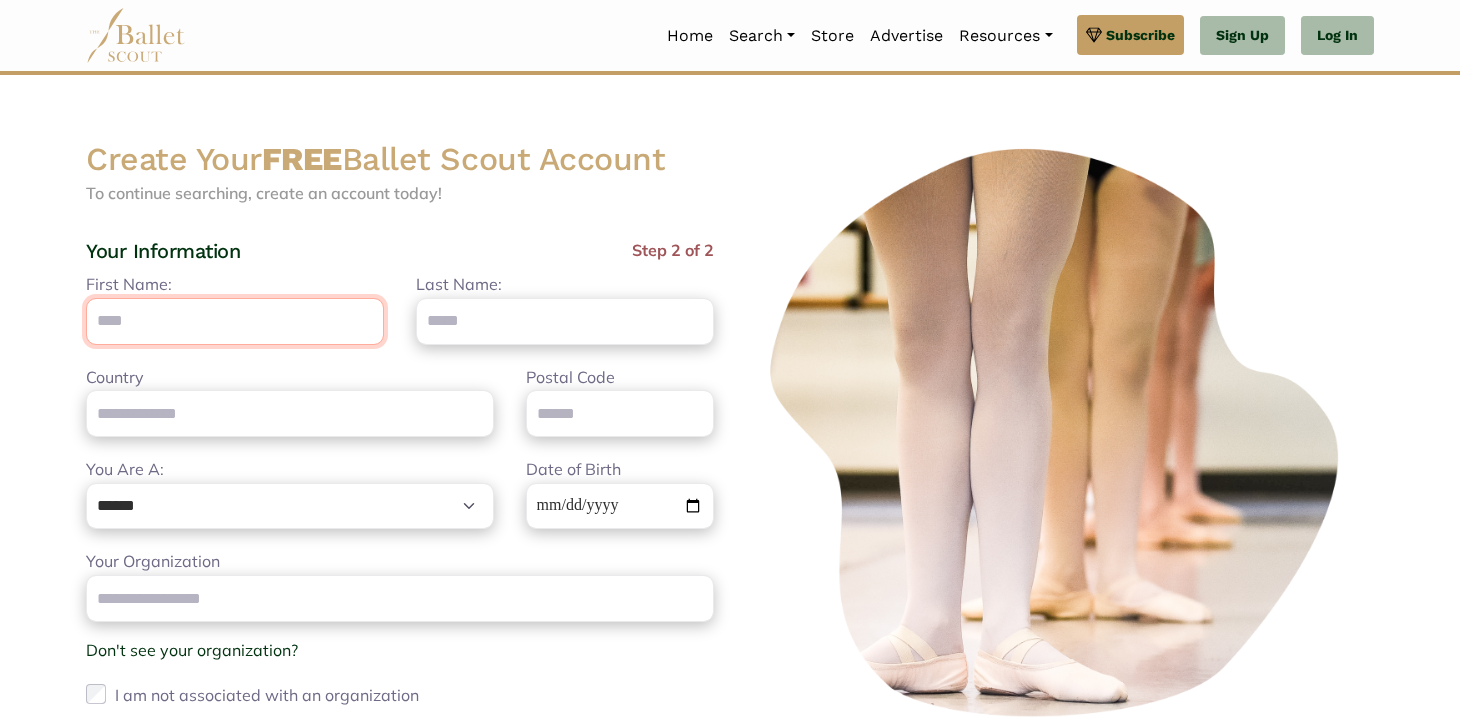 click on "First Name:" at bounding box center [235, 321] 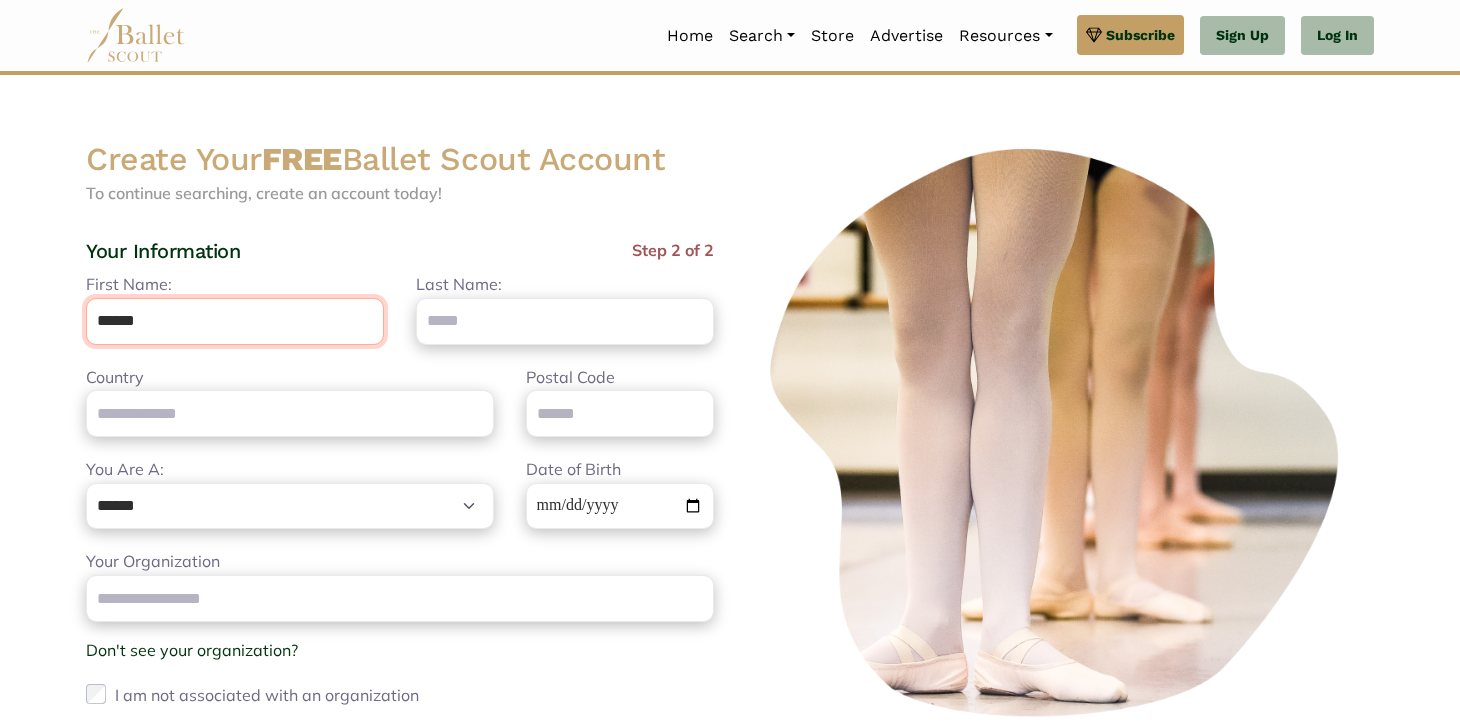 type on "******" 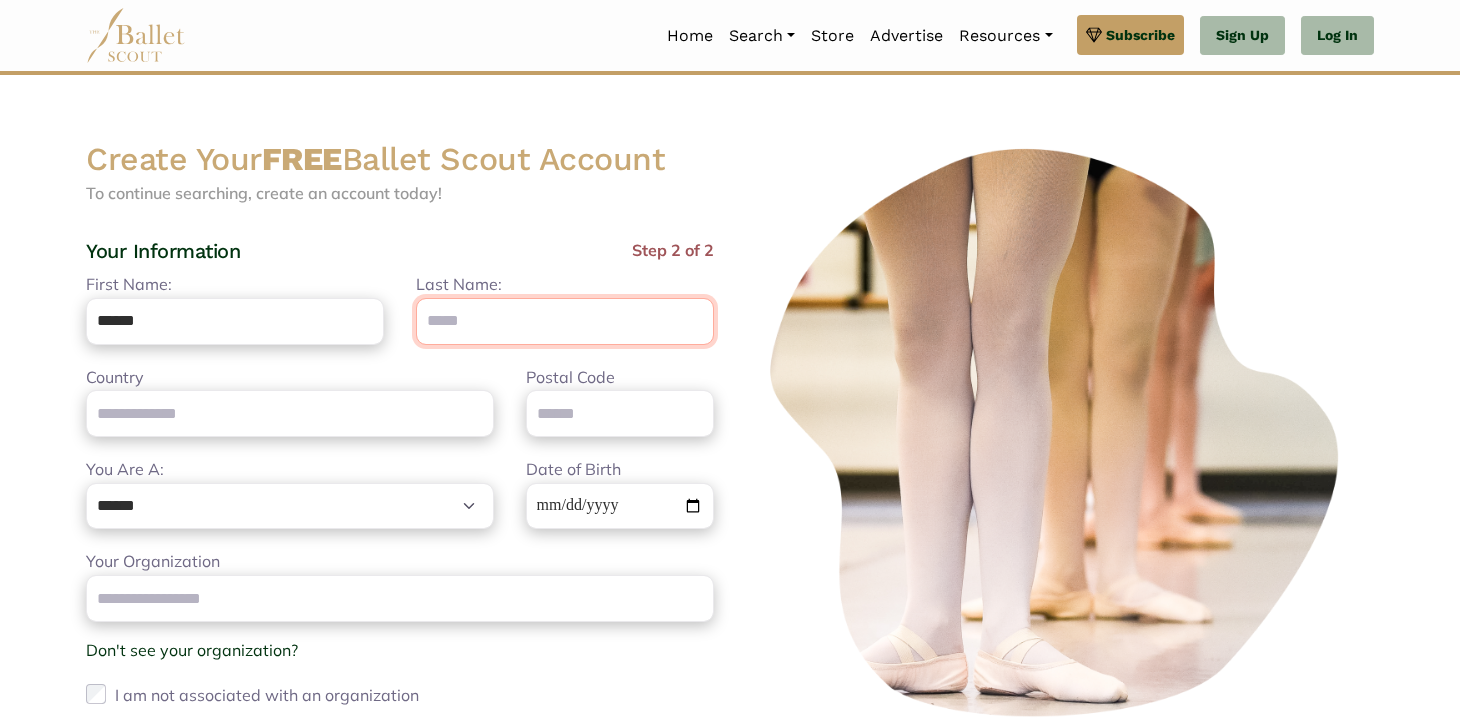 click on "Last Name:" at bounding box center (565, 321) 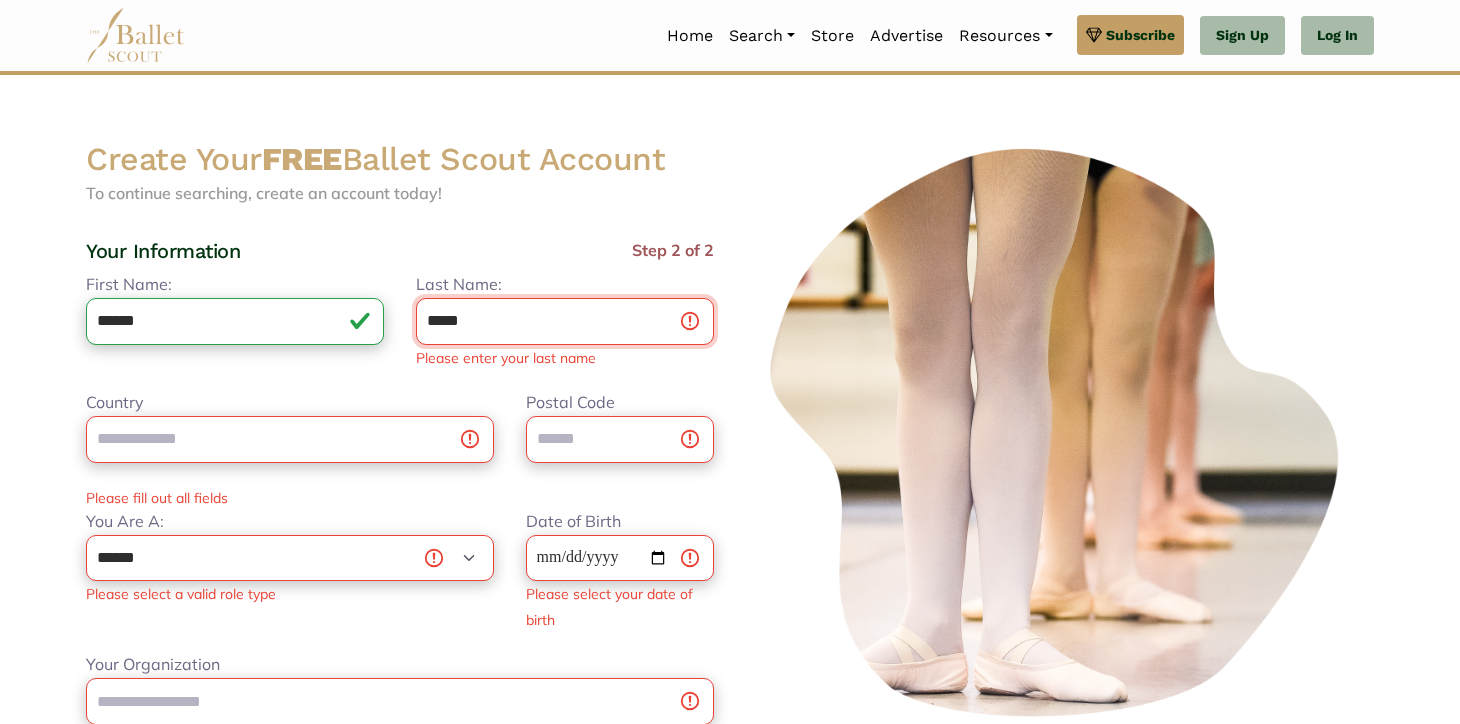 type on "*****" 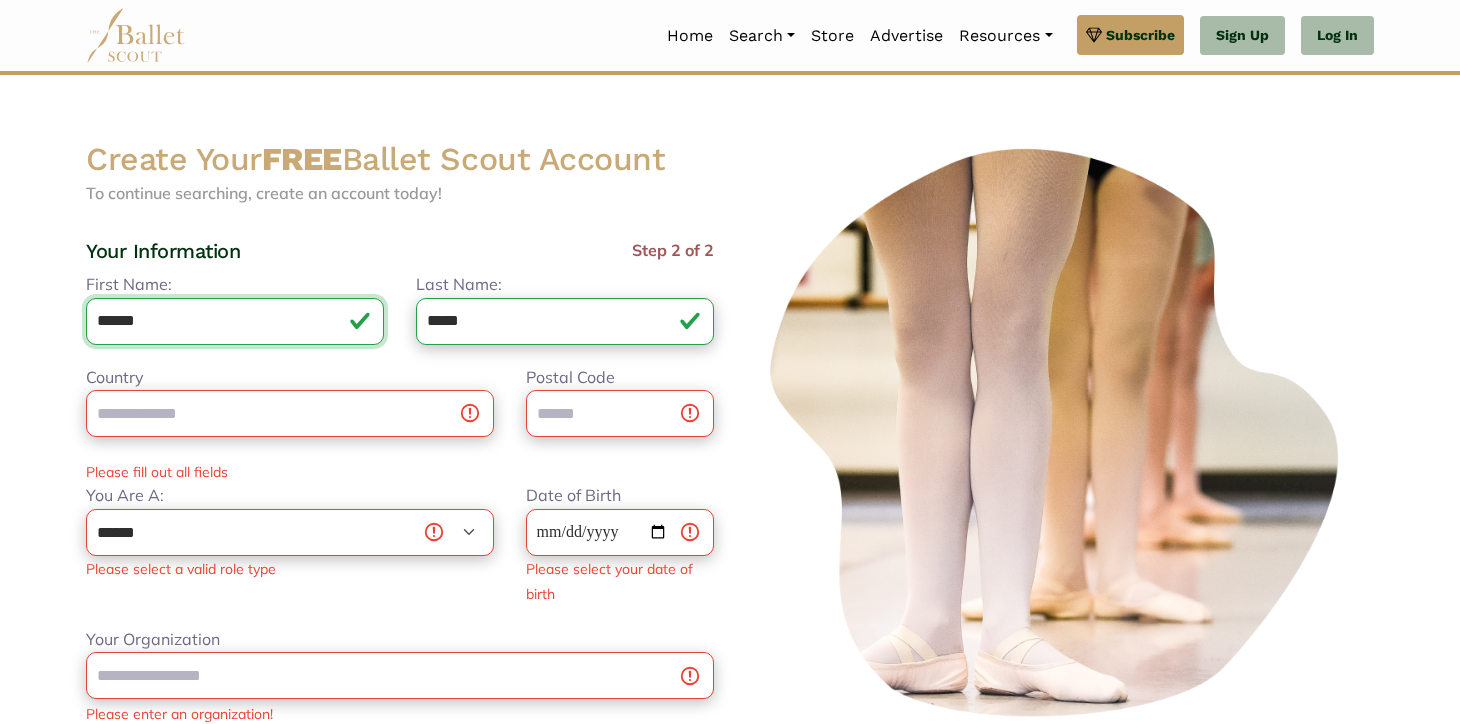 click on "******" at bounding box center (235, 321) 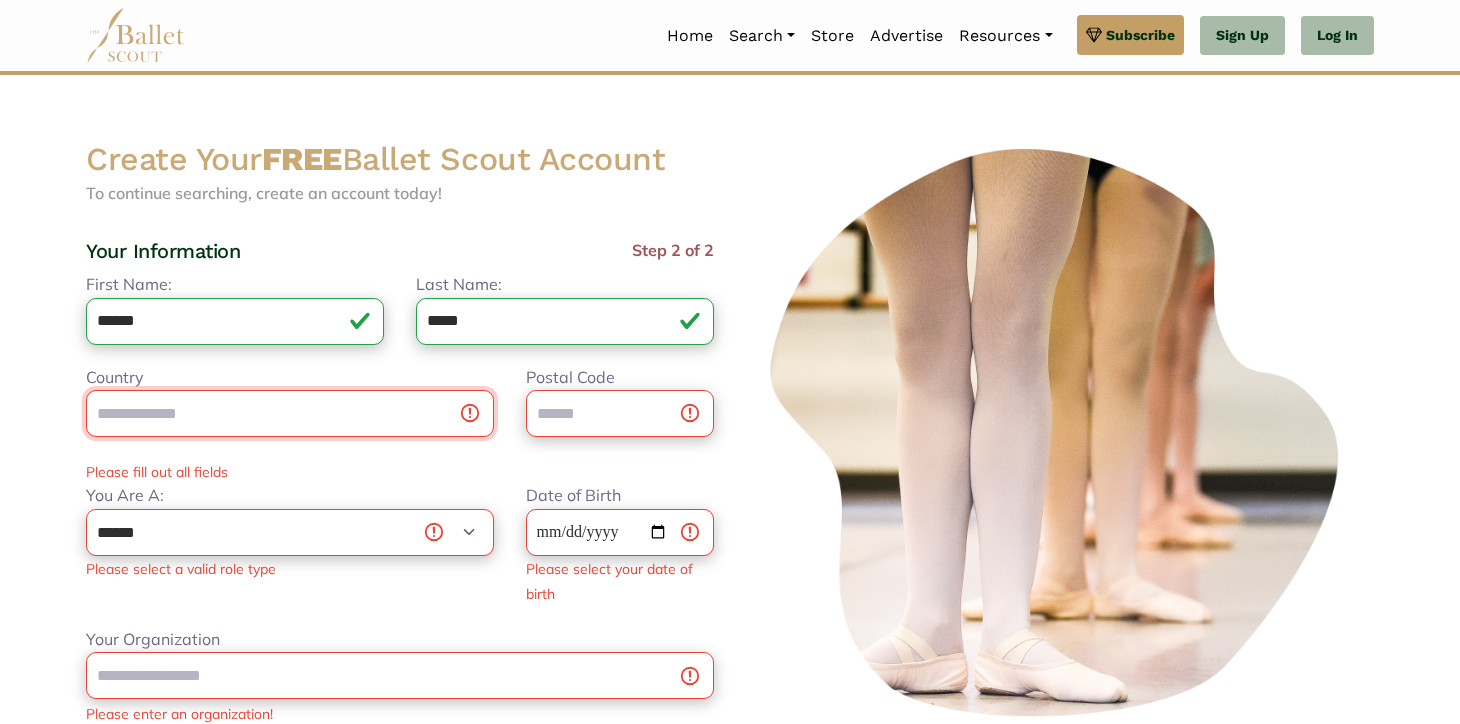click on "Country" at bounding box center (290, 413) 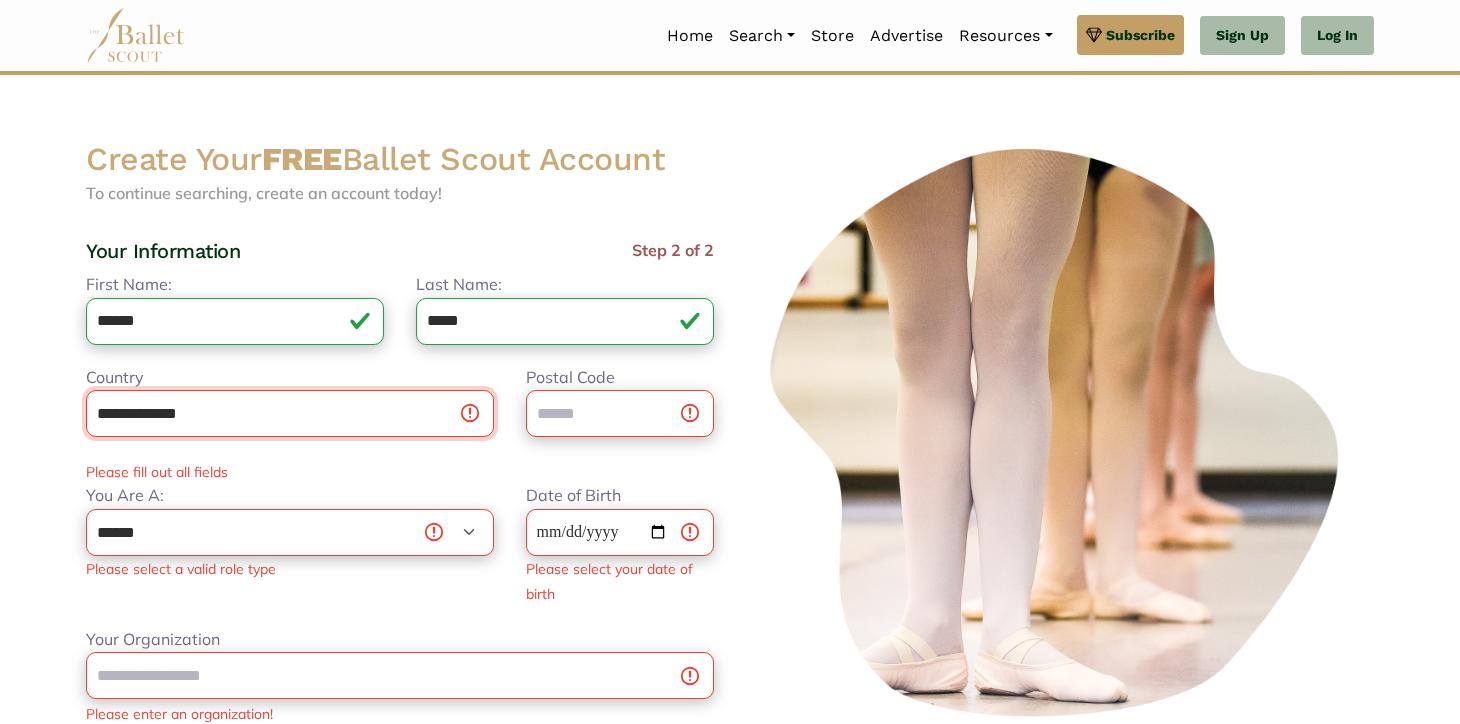 type on "**********" 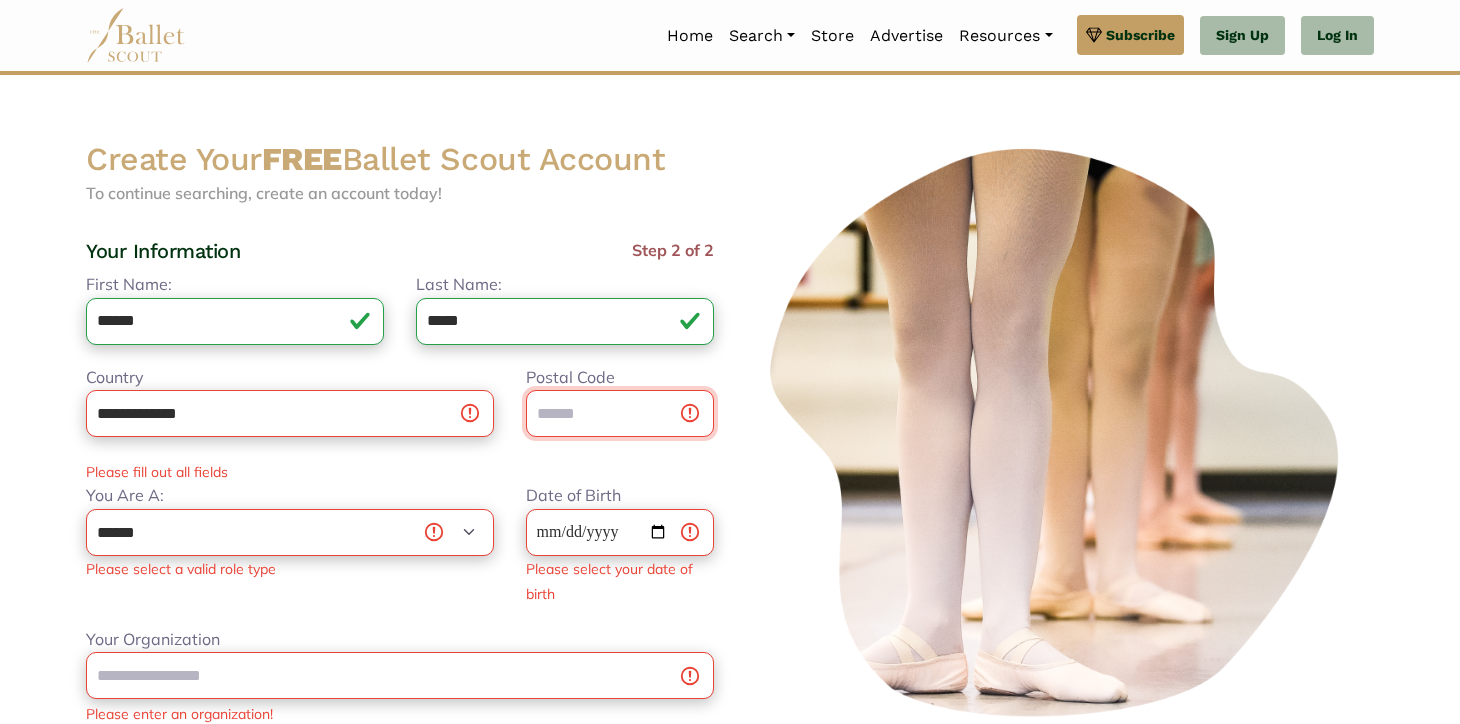 click on "Postal Code" at bounding box center (620, 413) 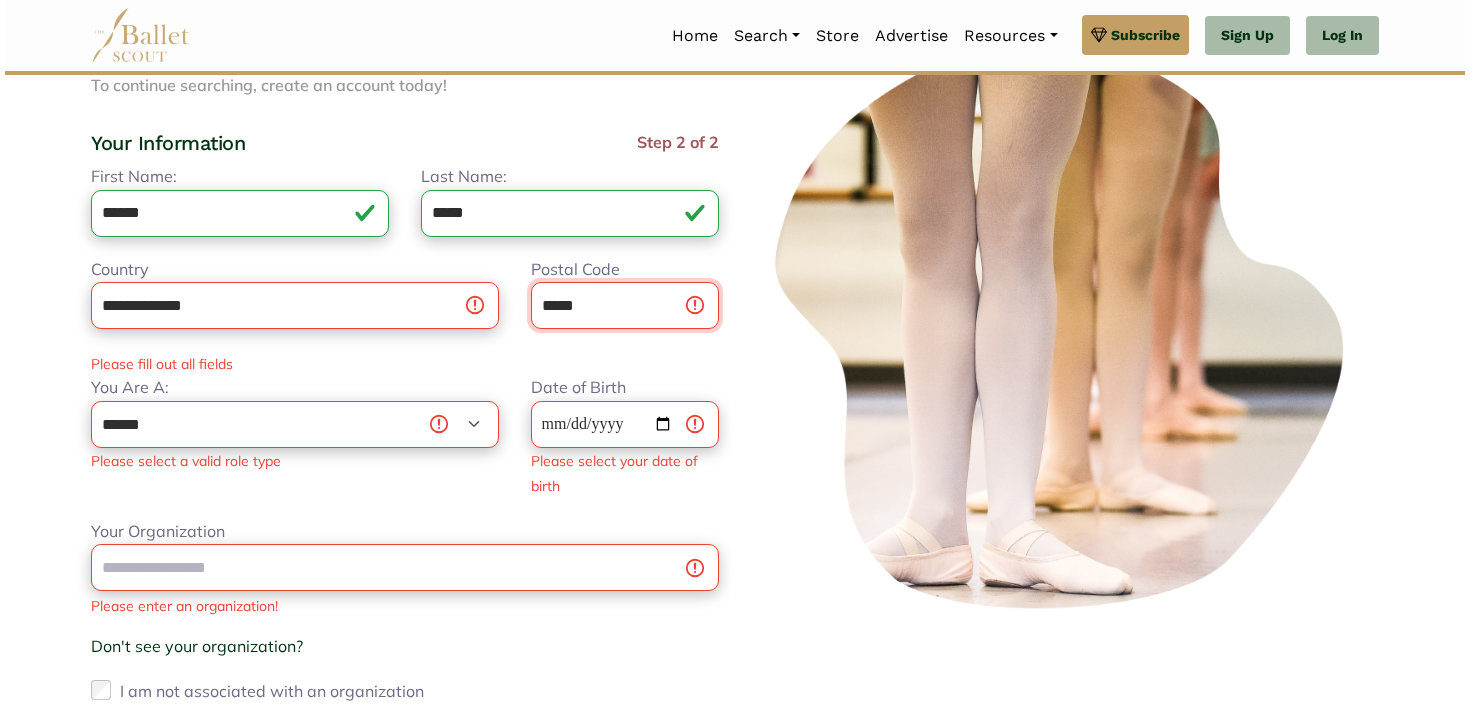 scroll, scrollTop: 130, scrollLeft: 0, axis: vertical 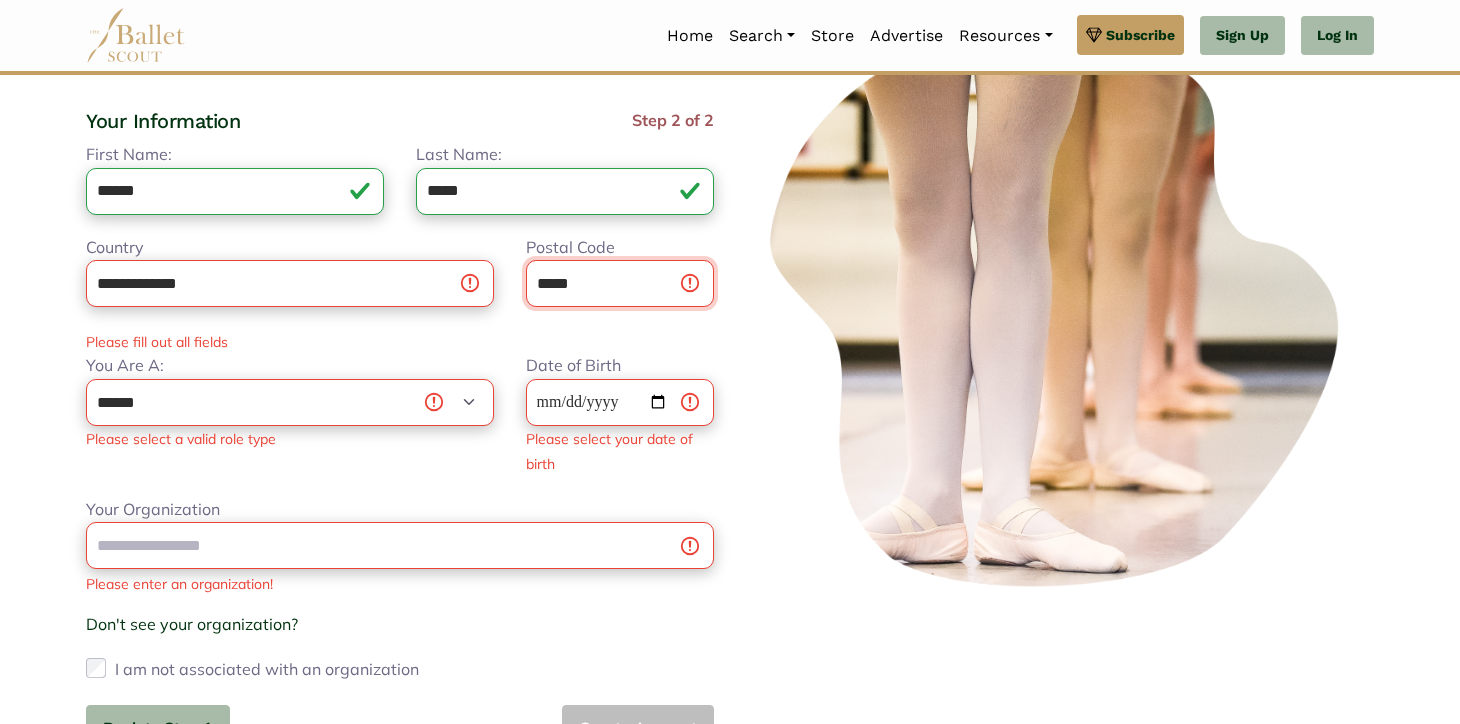 type on "*****" 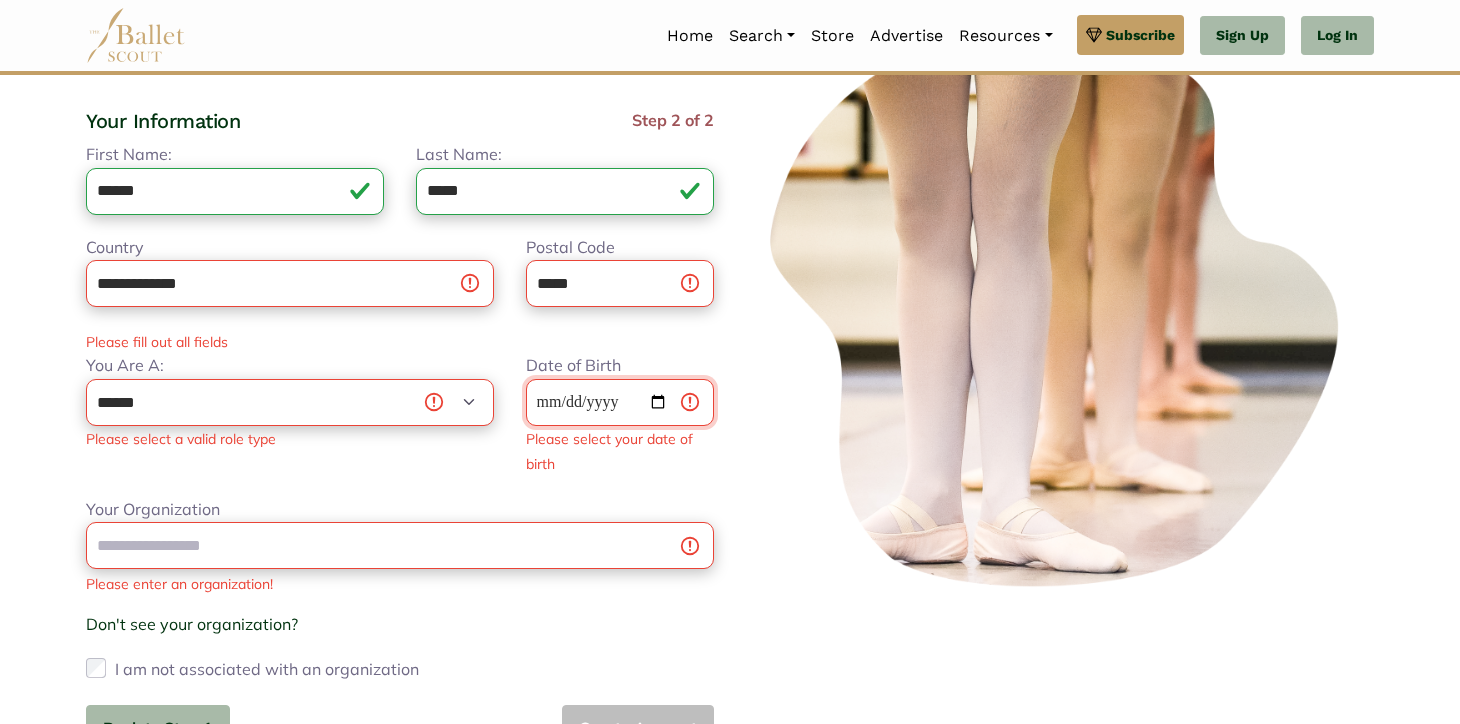click on "Date of Birth" at bounding box center (620, 402) 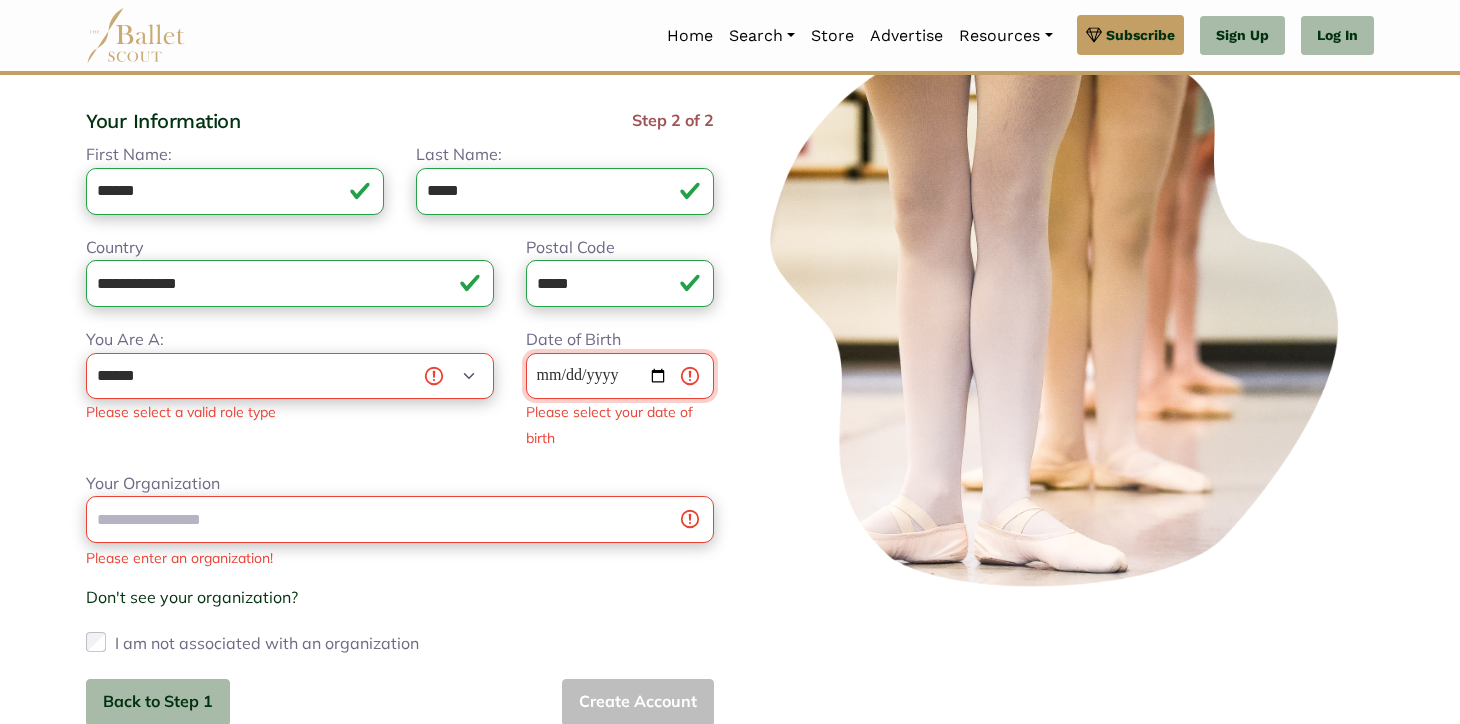 click on "Date of Birth" at bounding box center [620, 376] 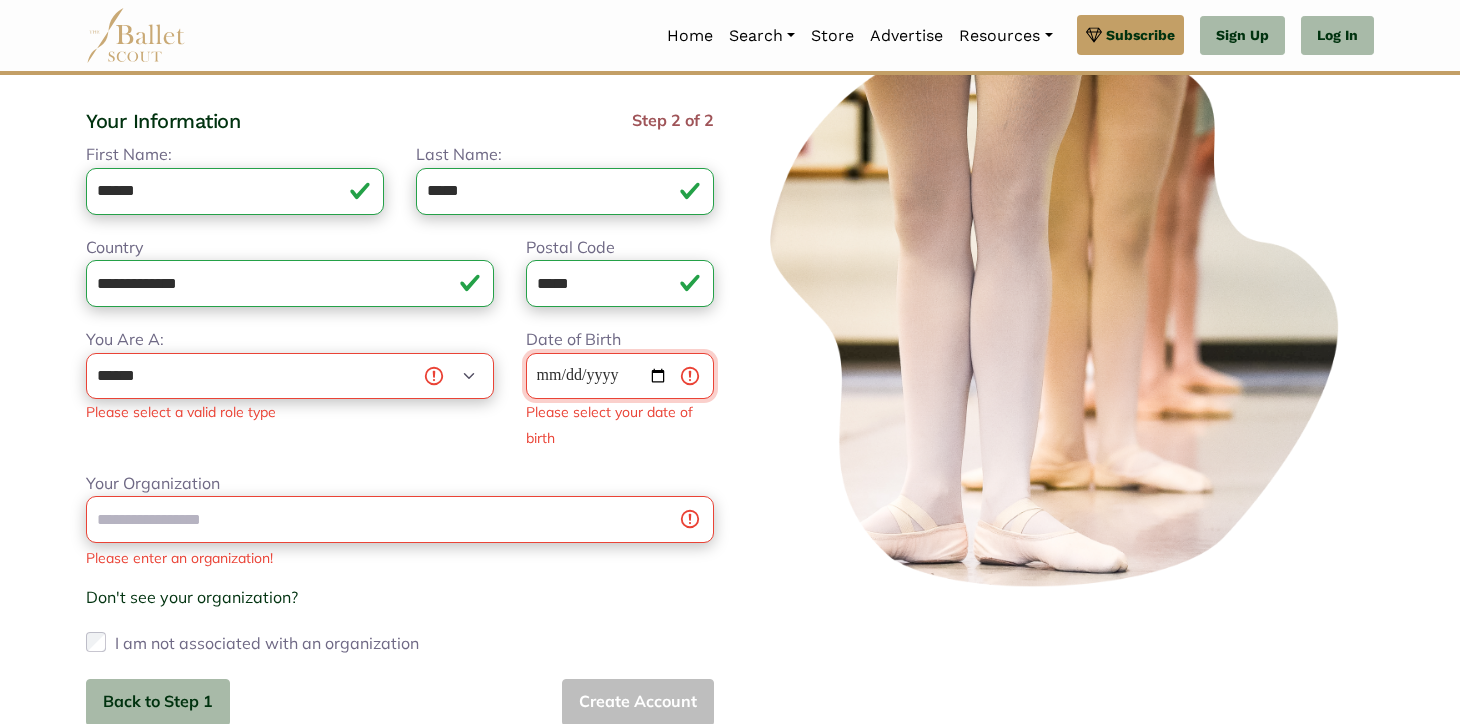 type on "**********" 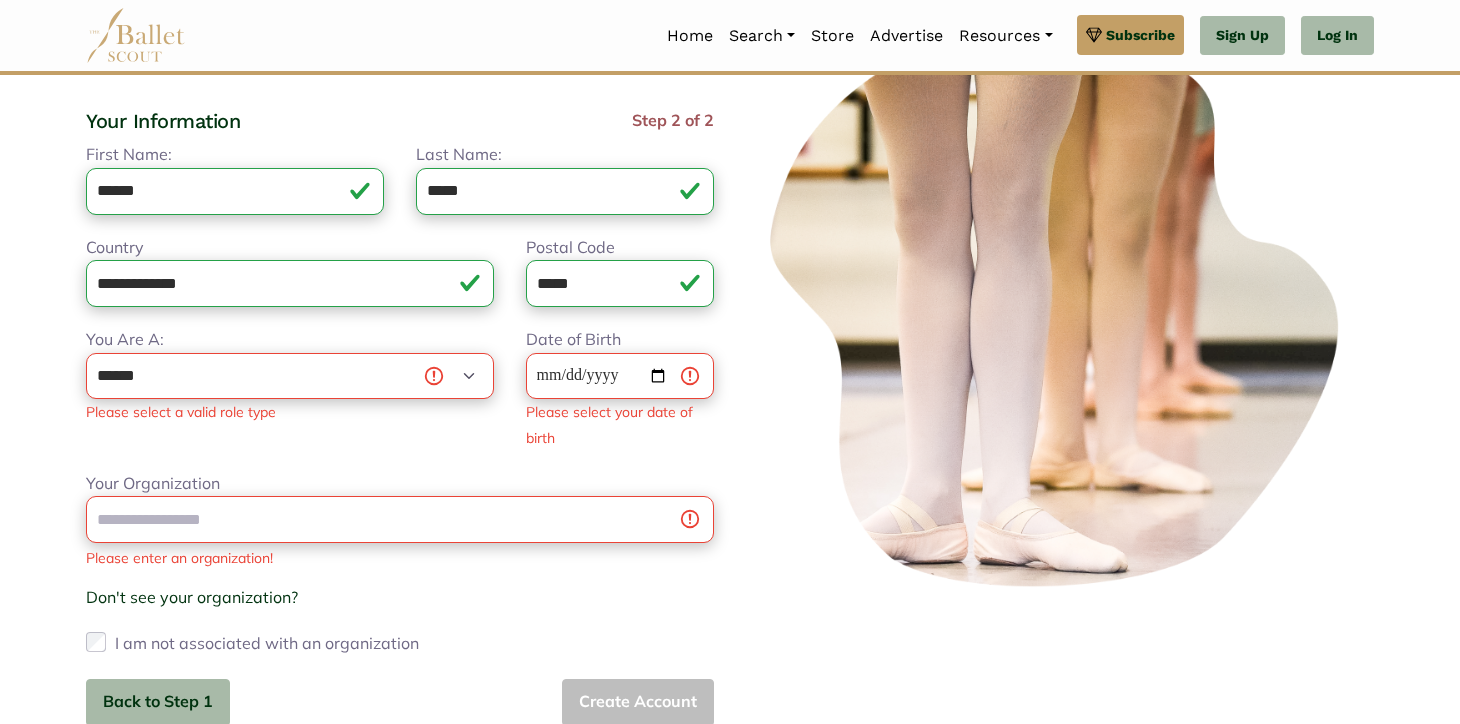 click on "**********" at bounding box center (400, 399) 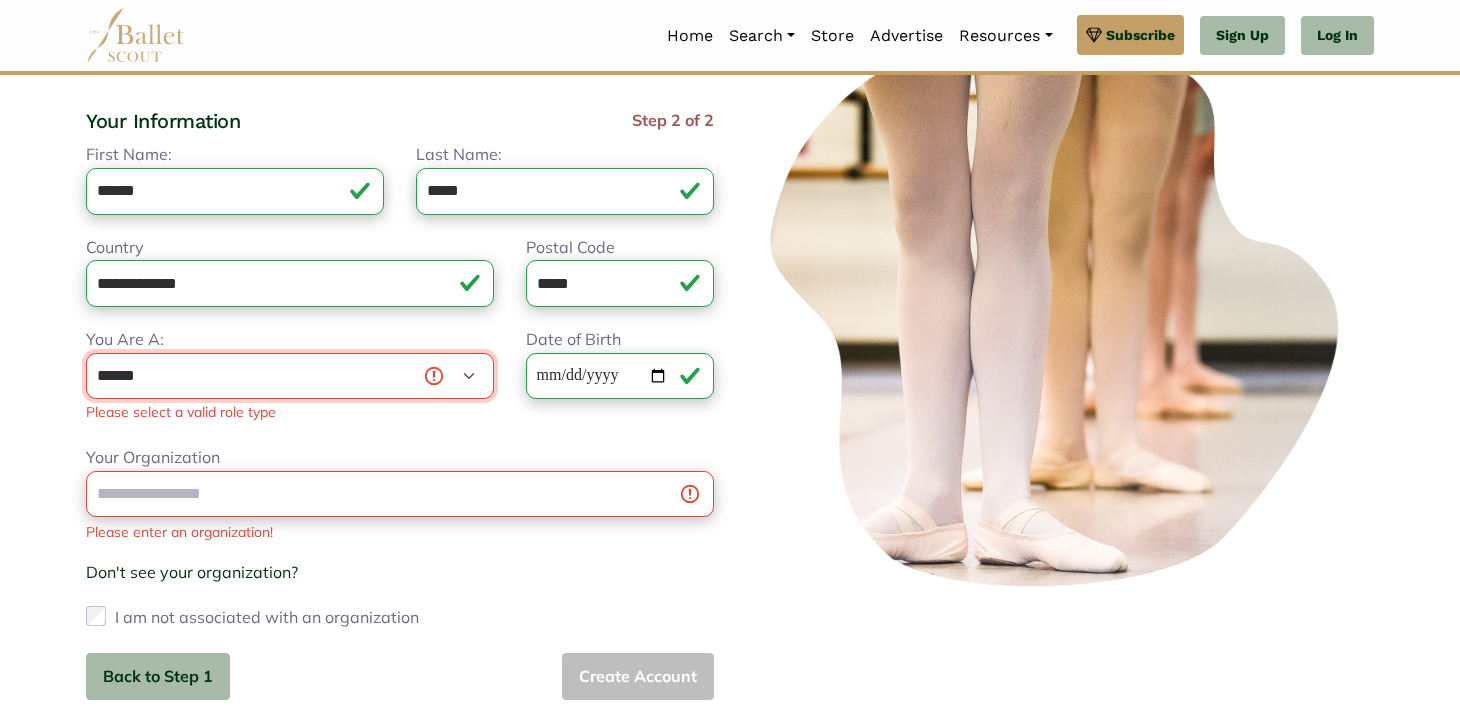 click on "**********" at bounding box center [290, 376] 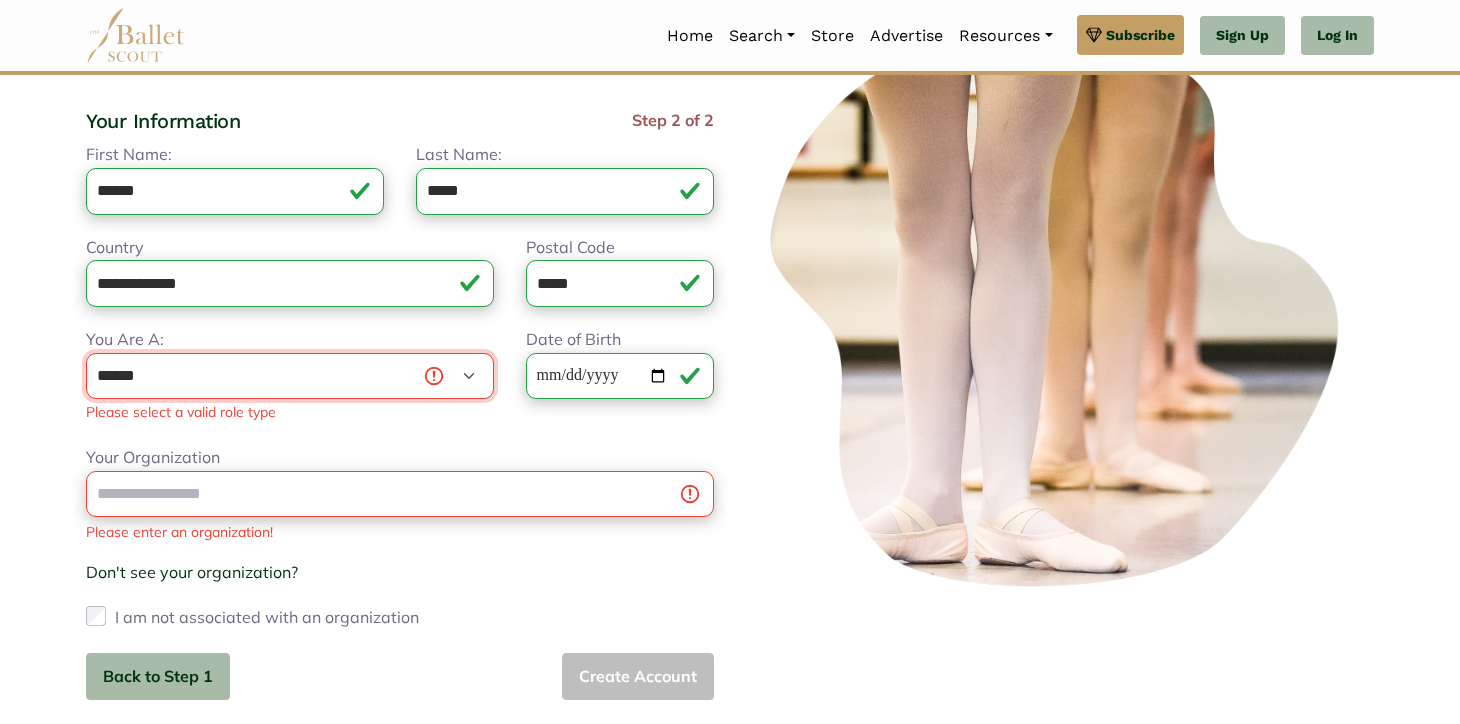 select on "*" 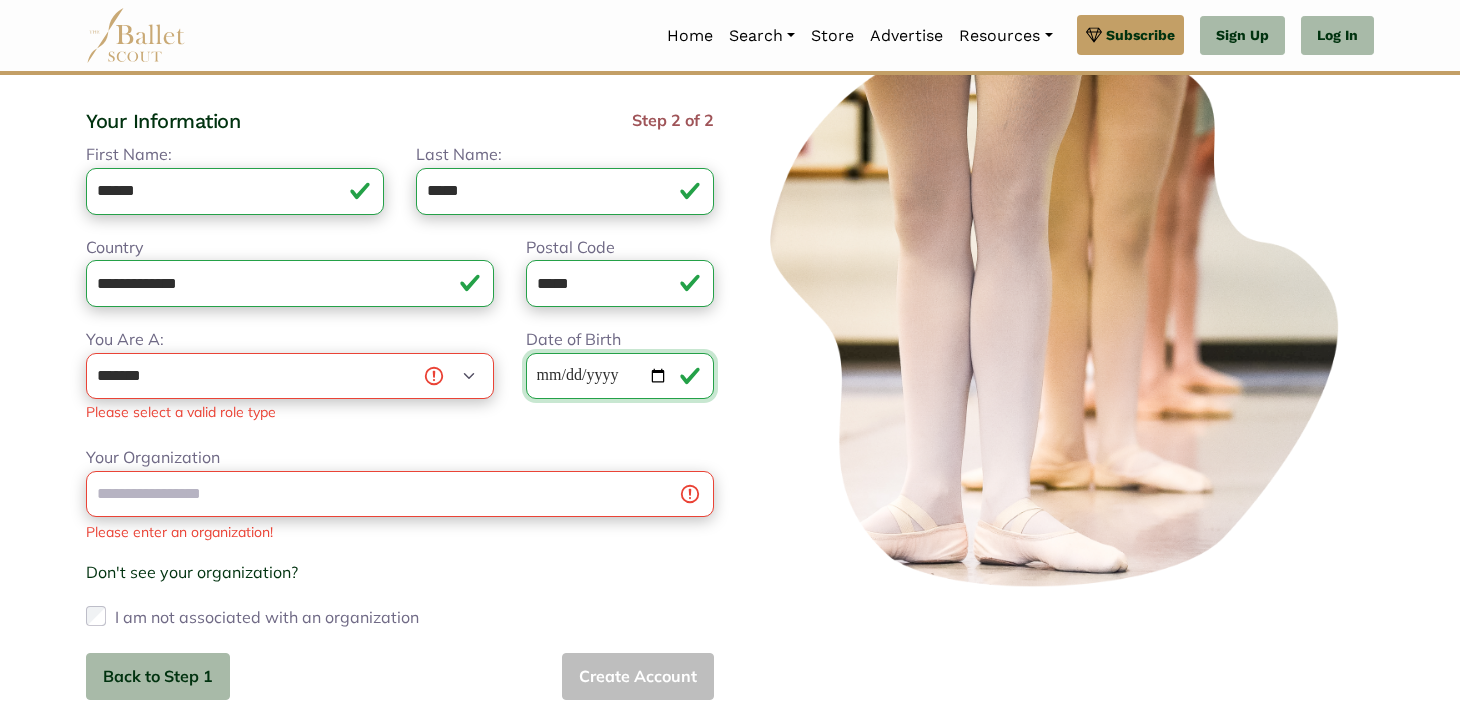 click on "**********" at bounding box center [620, 376] 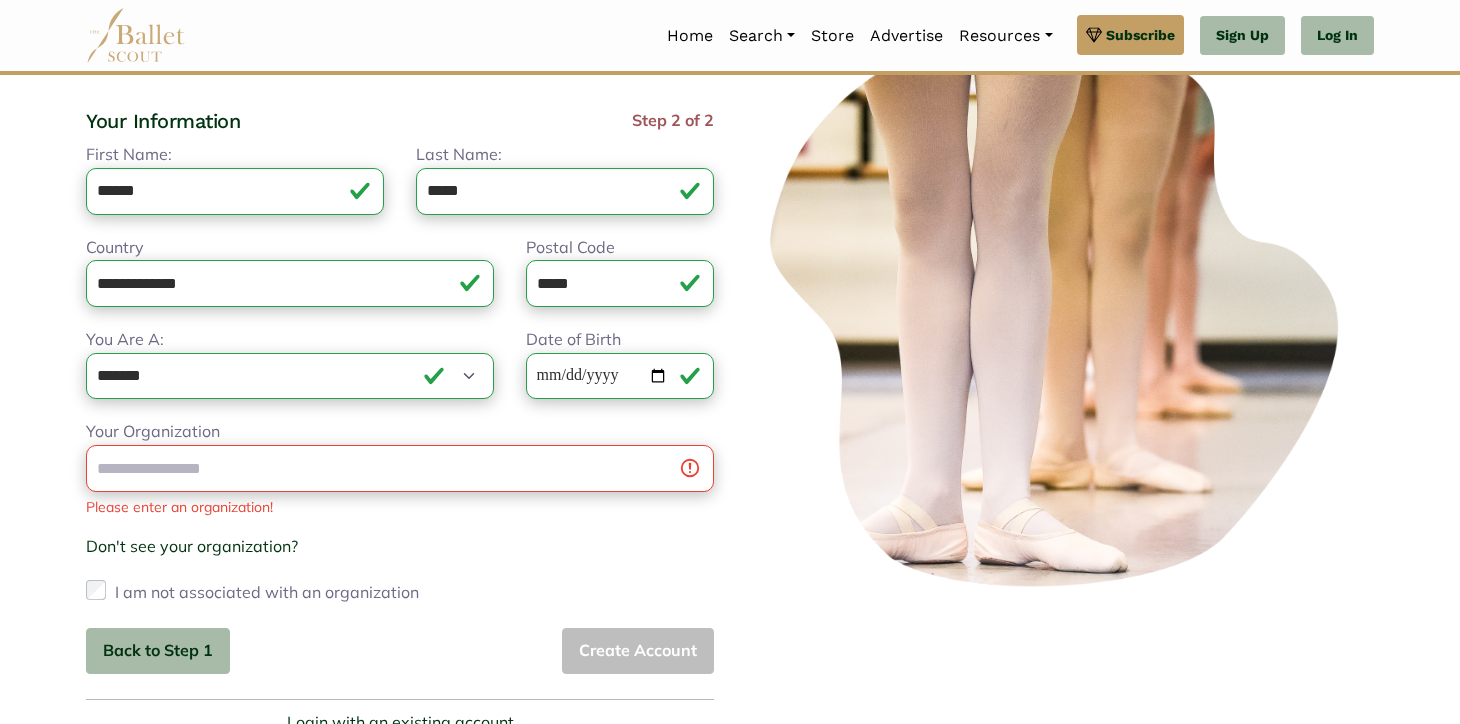 click on "**********" at bounding box center [400, 373] 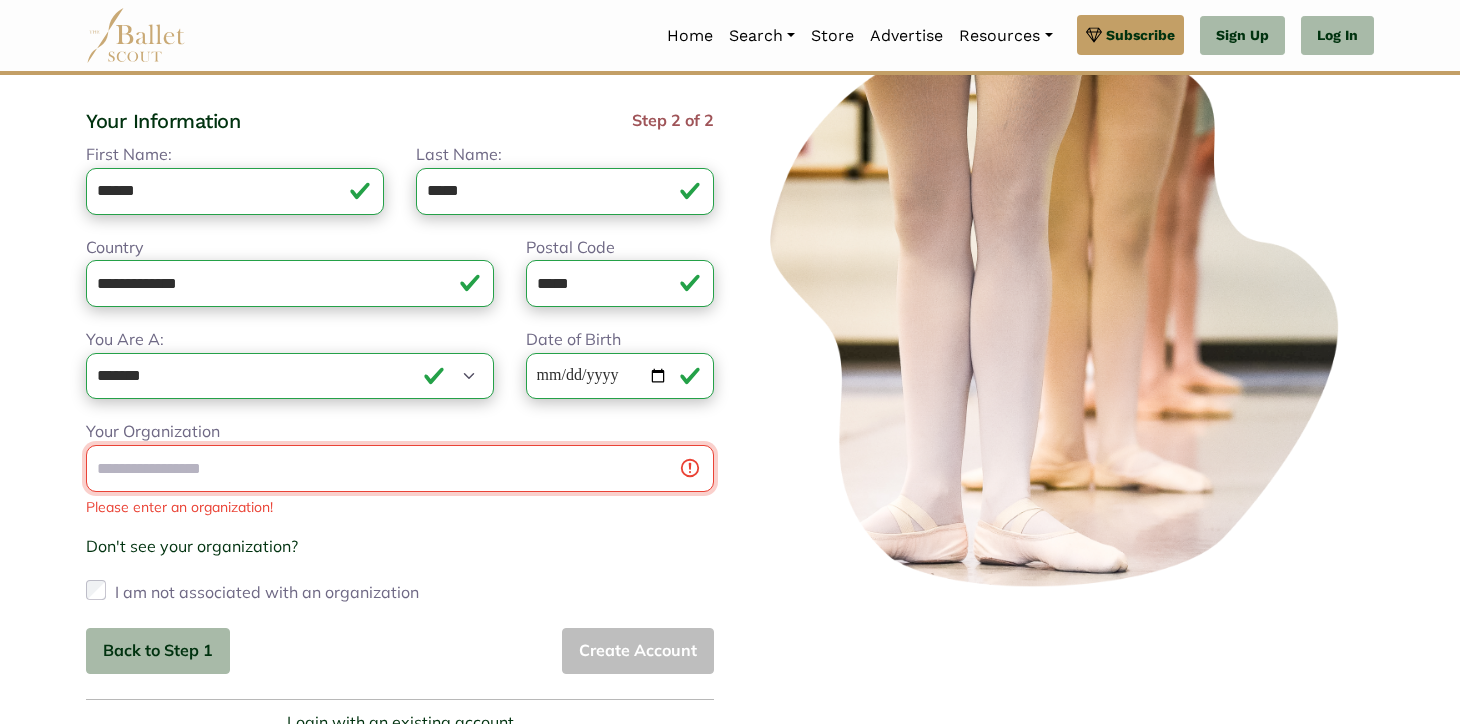 click on "Your Organization" at bounding box center (400, 468) 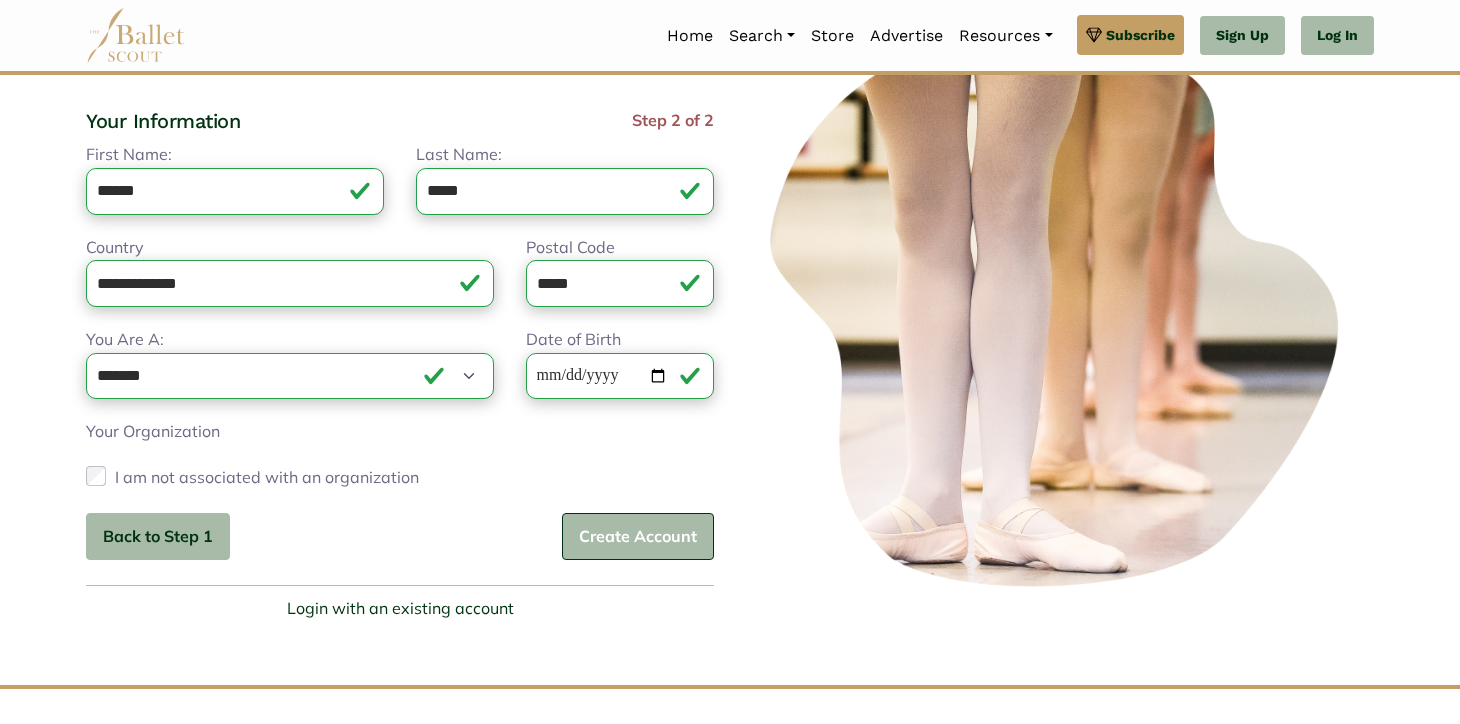 click on "Create Account" at bounding box center (638, 536) 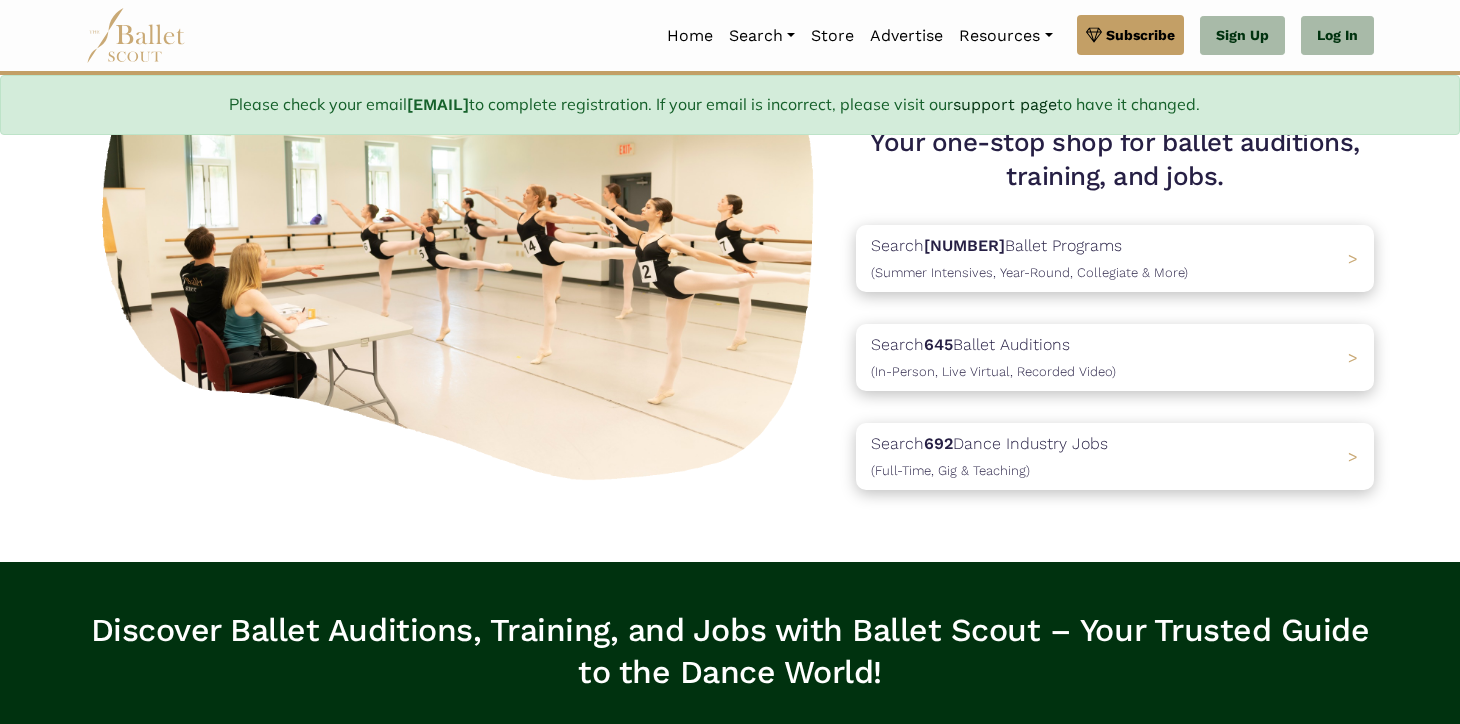 scroll, scrollTop: 214, scrollLeft: 0, axis: vertical 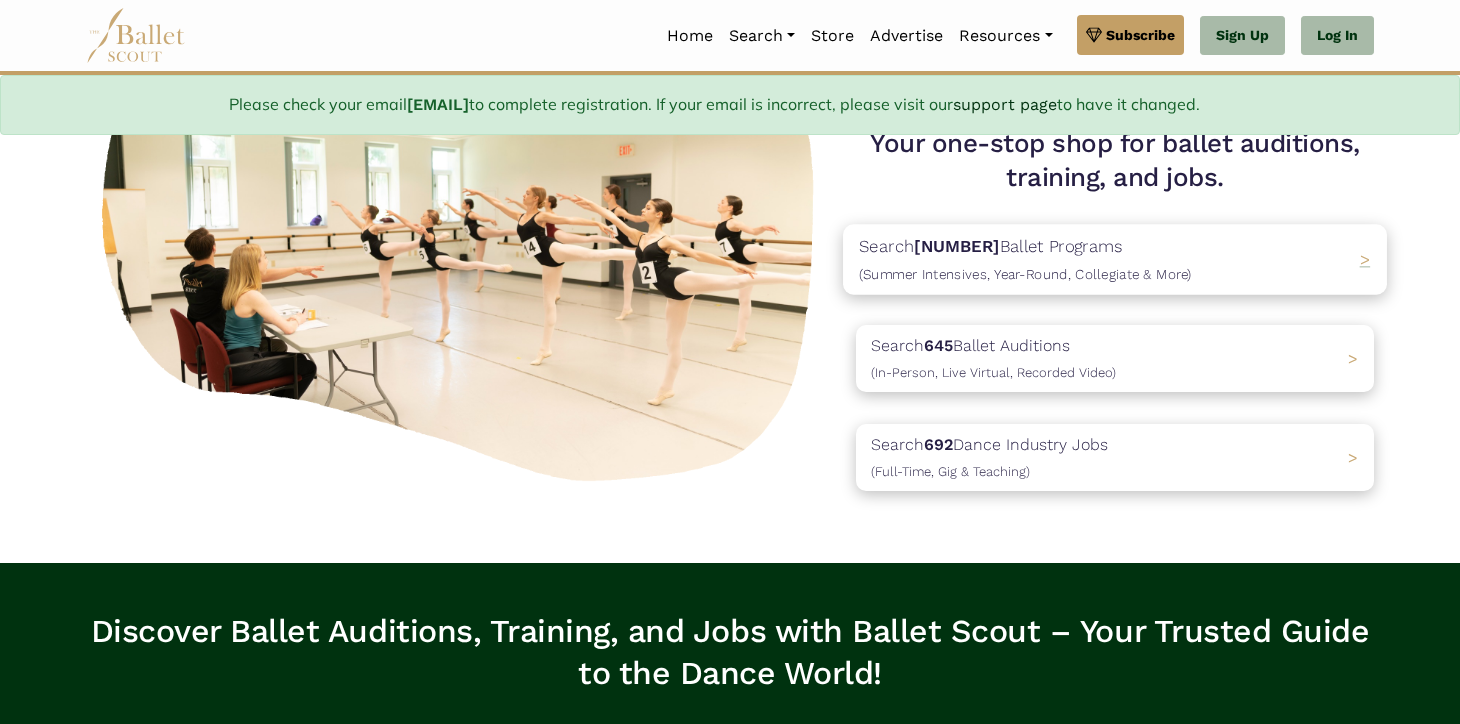 click on "(Summer Intensives, Year-Round, Collegiate & More)" at bounding box center [1025, 274] 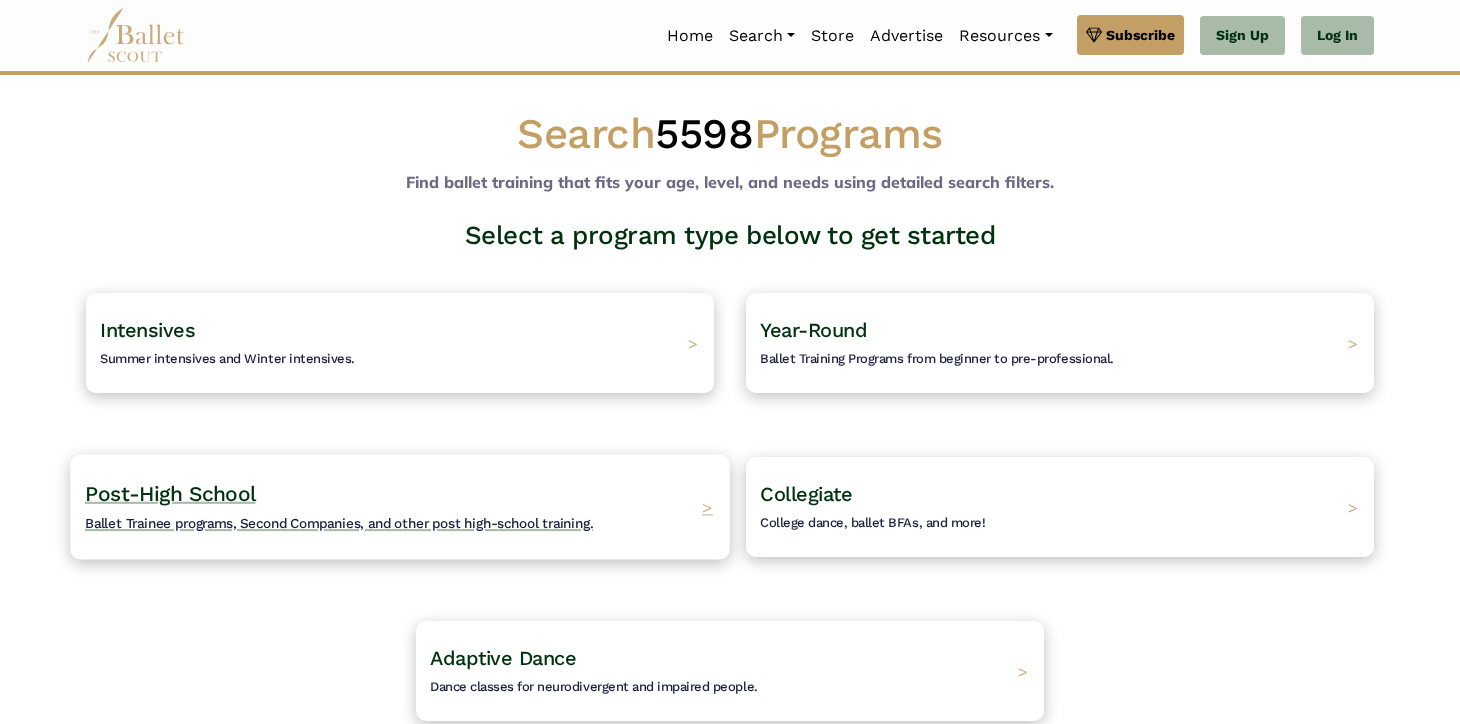 scroll, scrollTop: 0, scrollLeft: 0, axis: both 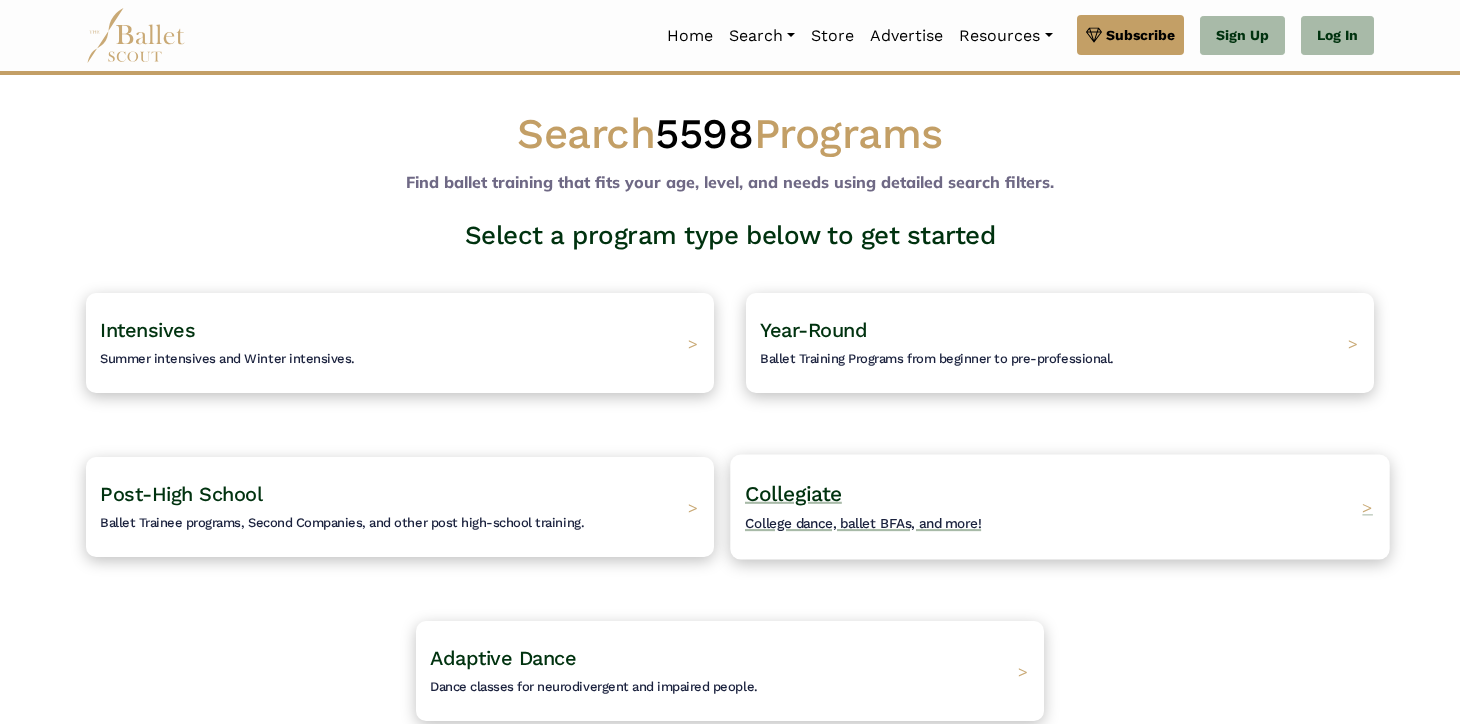 click on "Collegiate
College dance, ballet BFAs, and more!
>" at bounding box center (1059, 506) 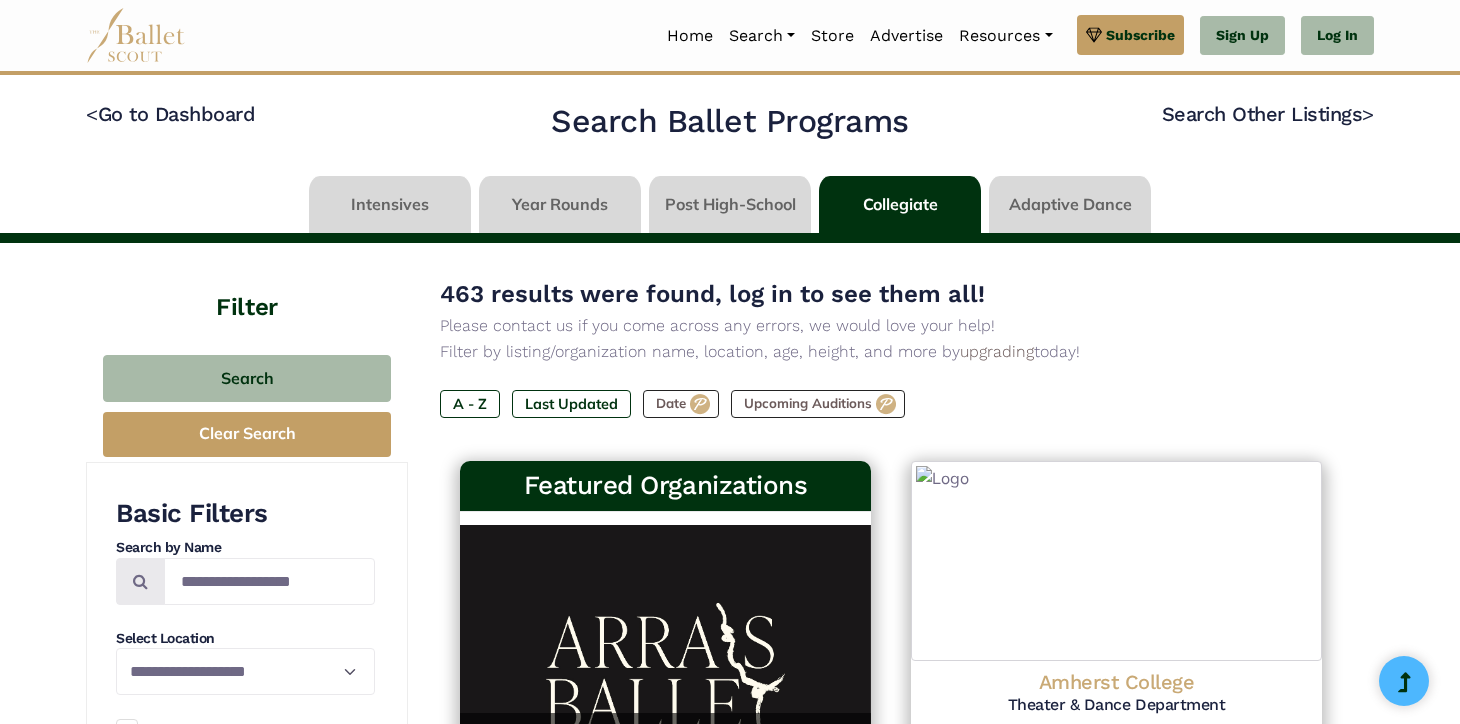 scroll, scrollTop: 0, scrollLeft: 0, axis: both 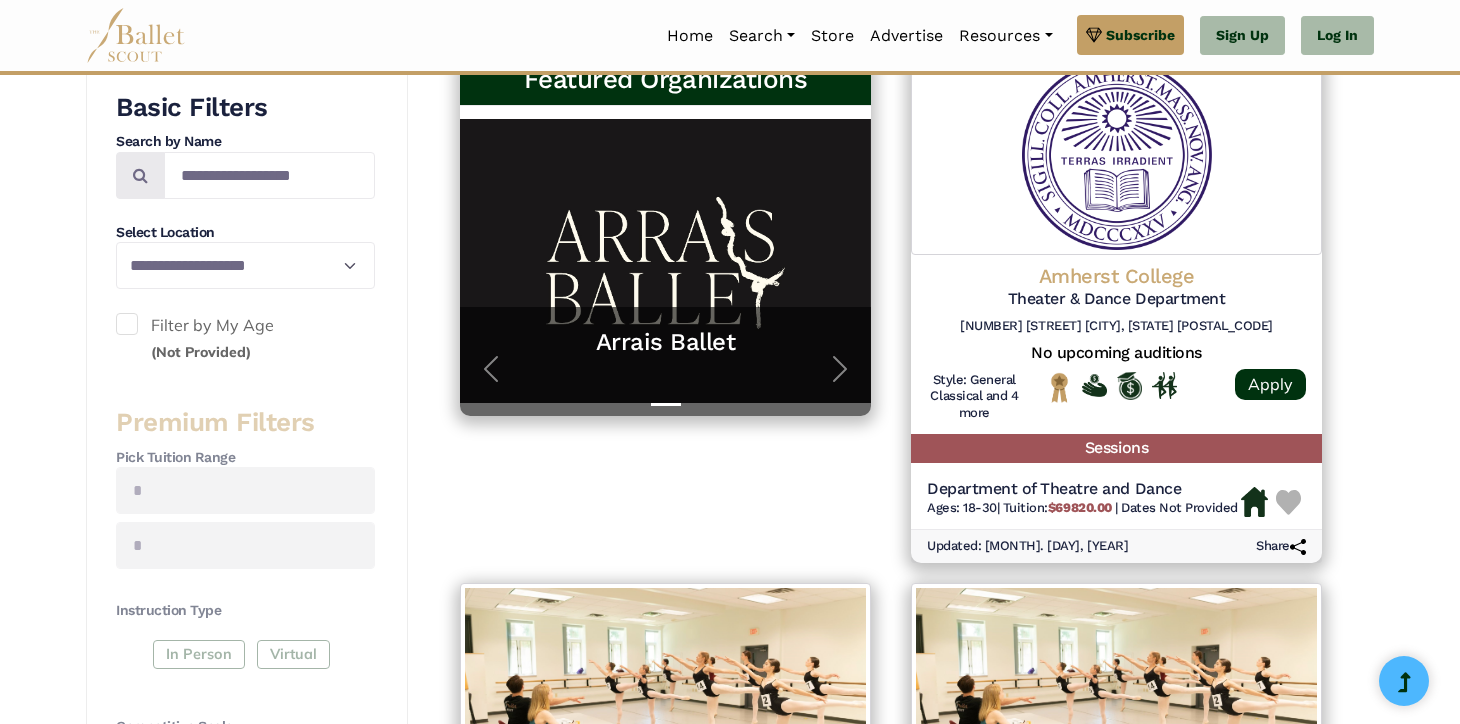 click at bounding box center (127, 324) 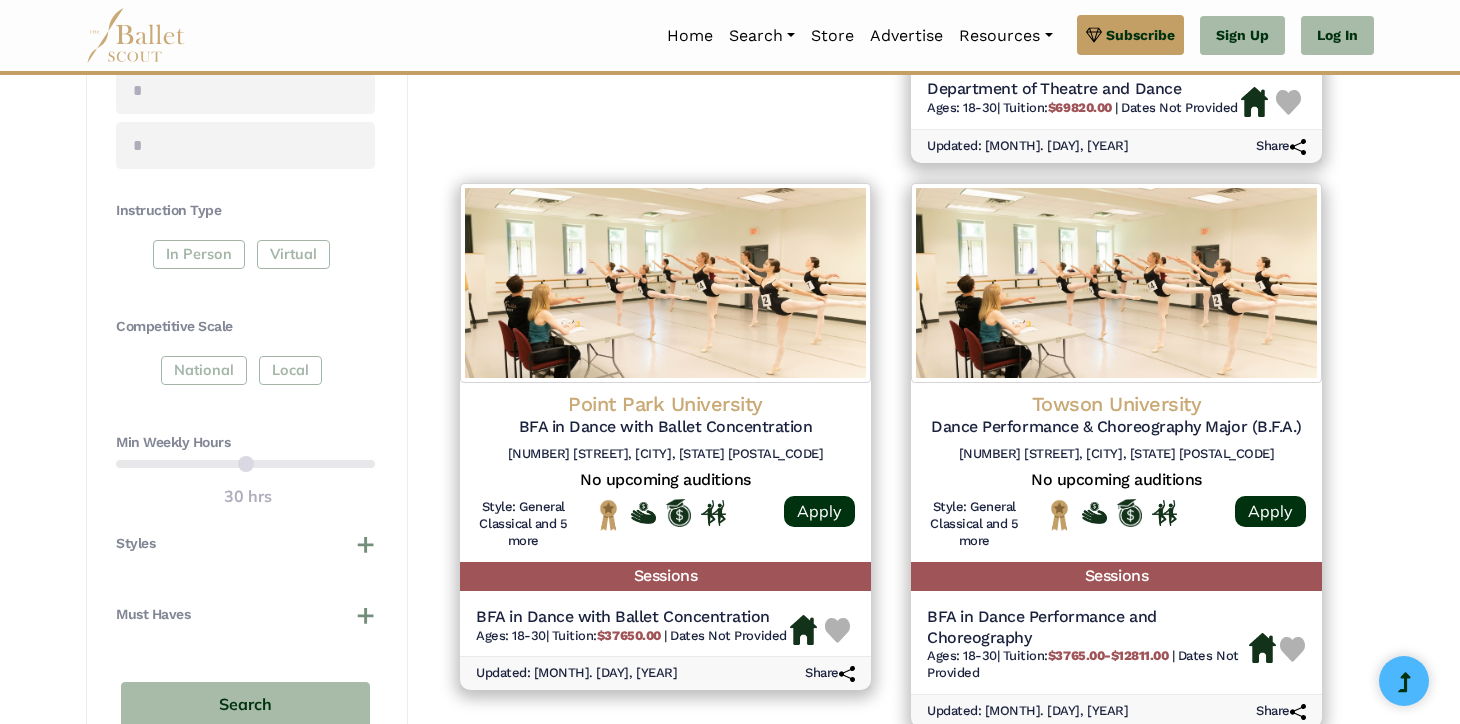 scroll, scrollTop: 811, scrollLeft: 0, axis: vertical 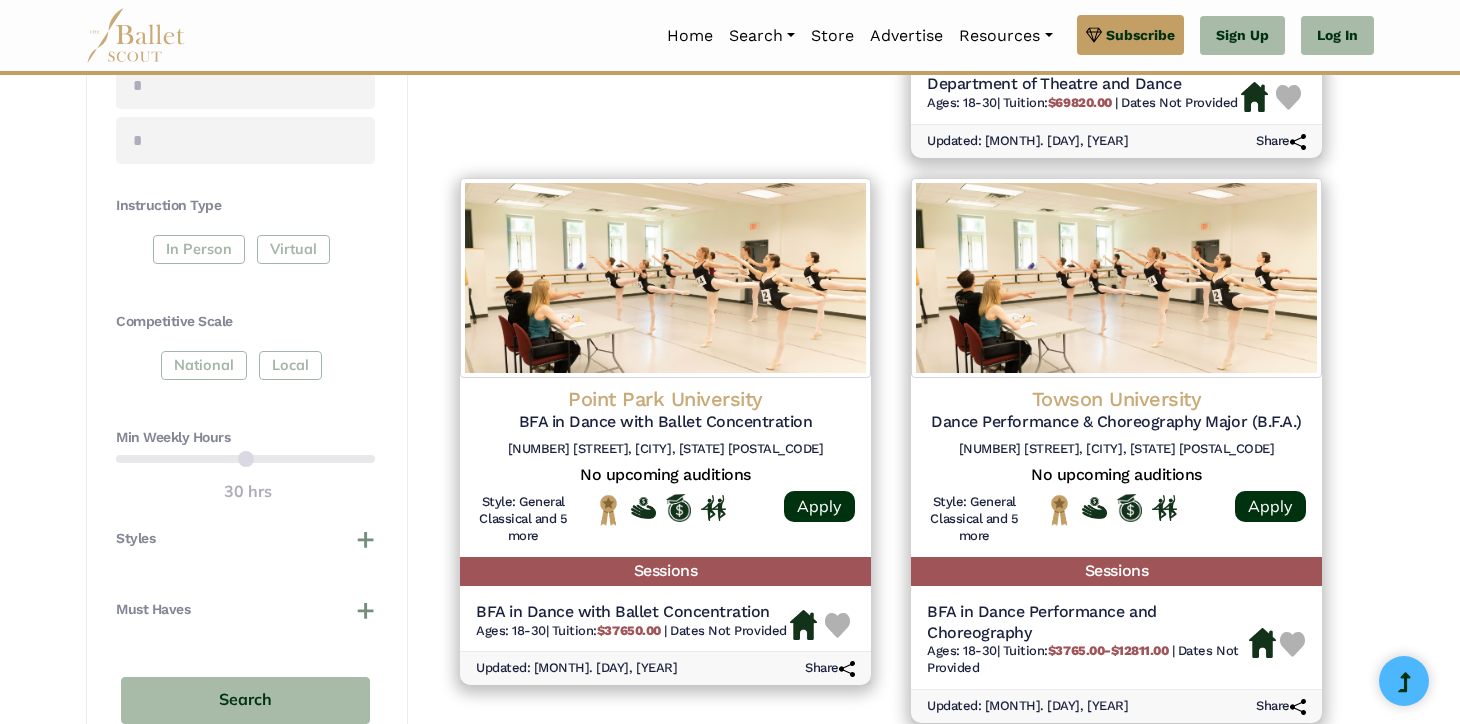 click on "**********" at bounding box center [730, 978] 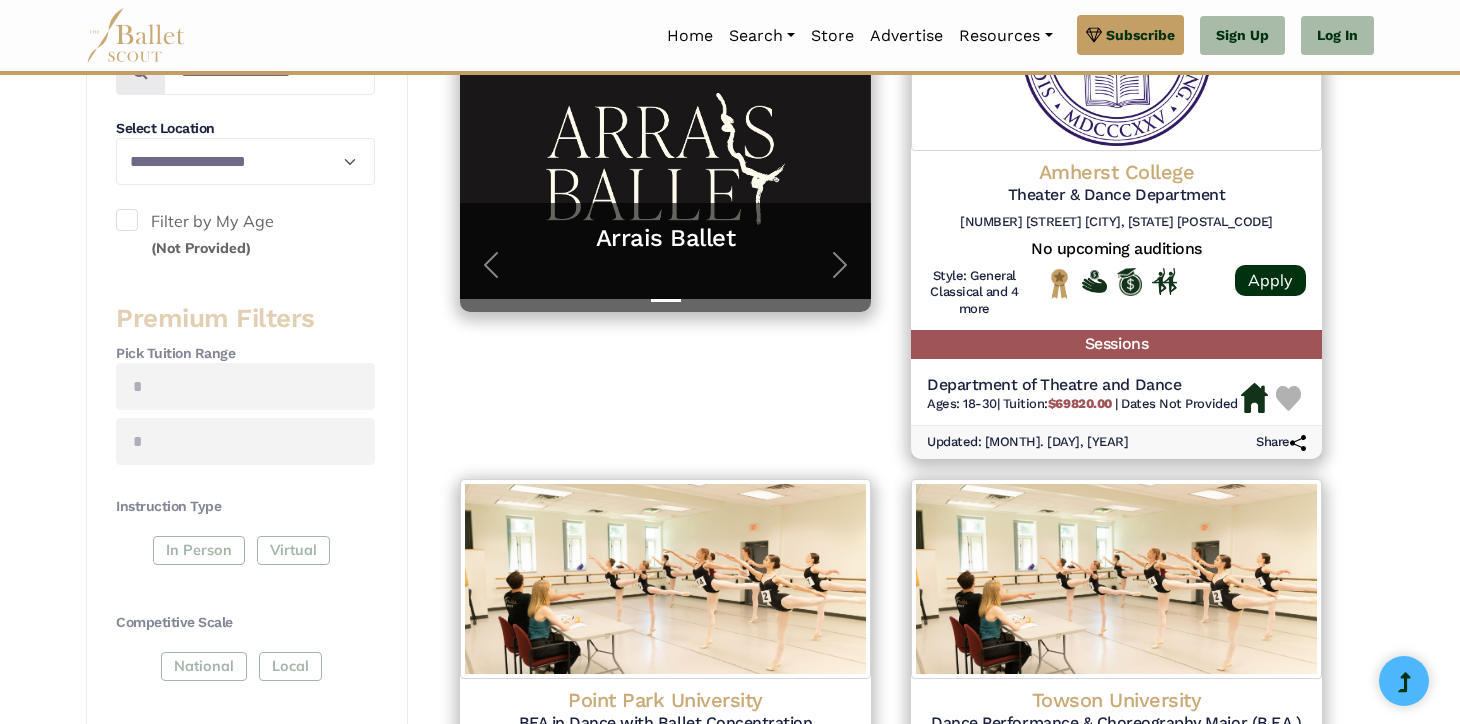 scroll, scrollTop: 506, scrollLeft: 0, axis: vertical 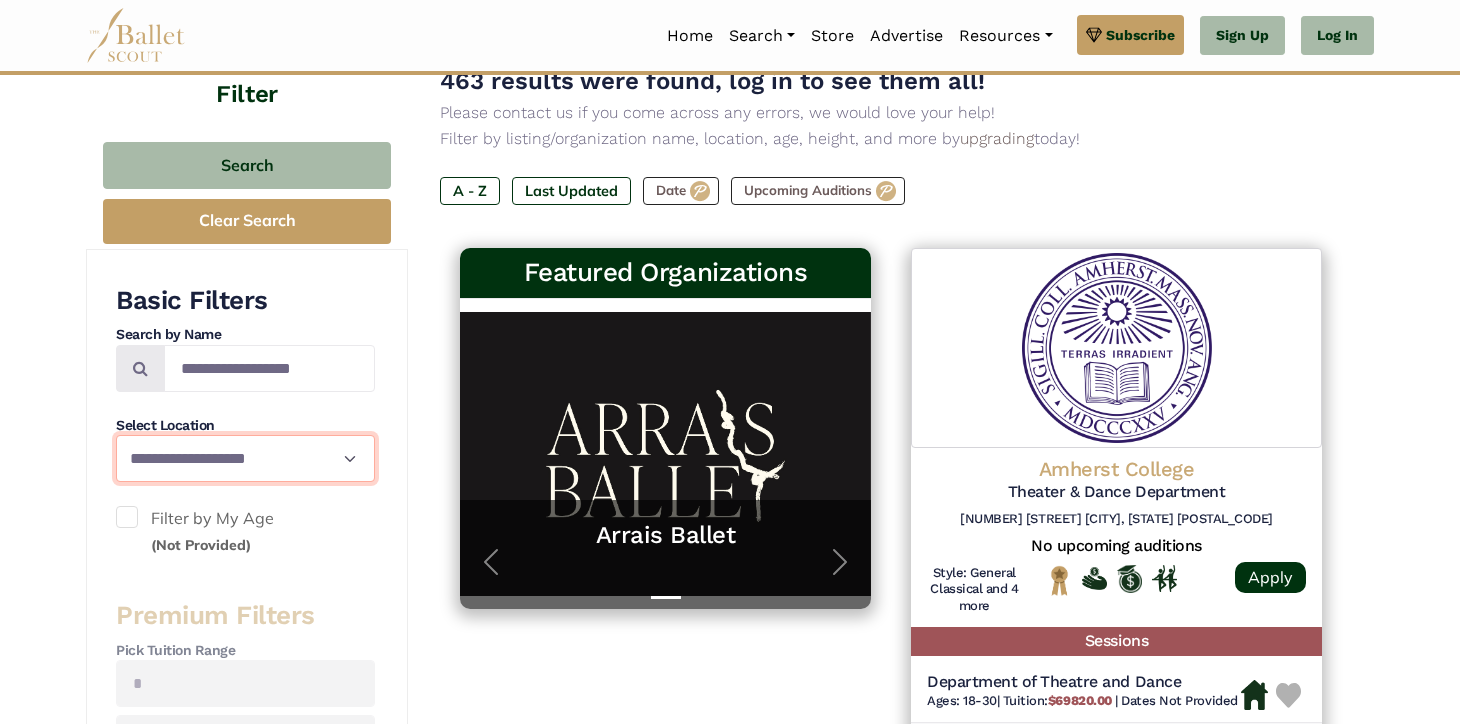 click on "**********" at bounding box center (245, 458) 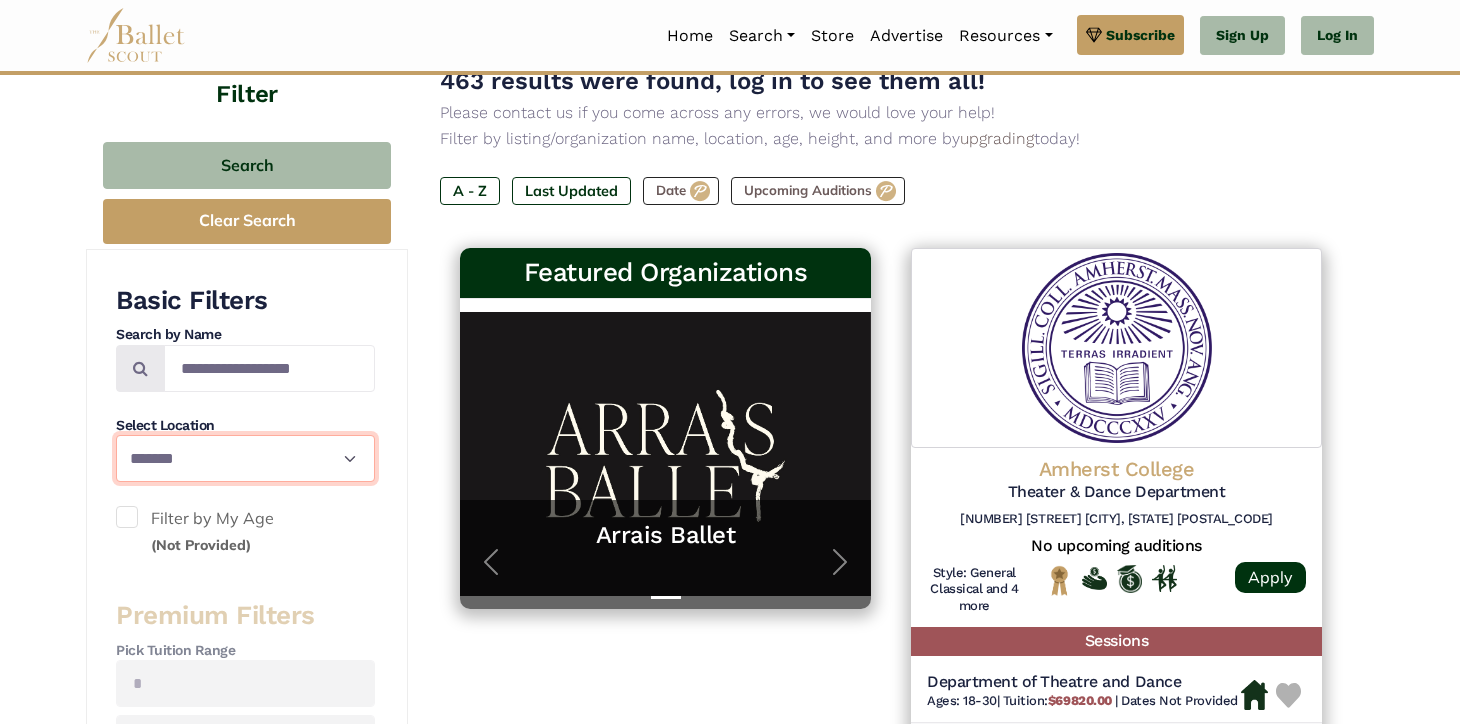 click on "**********" at bounding box center [245, 458] 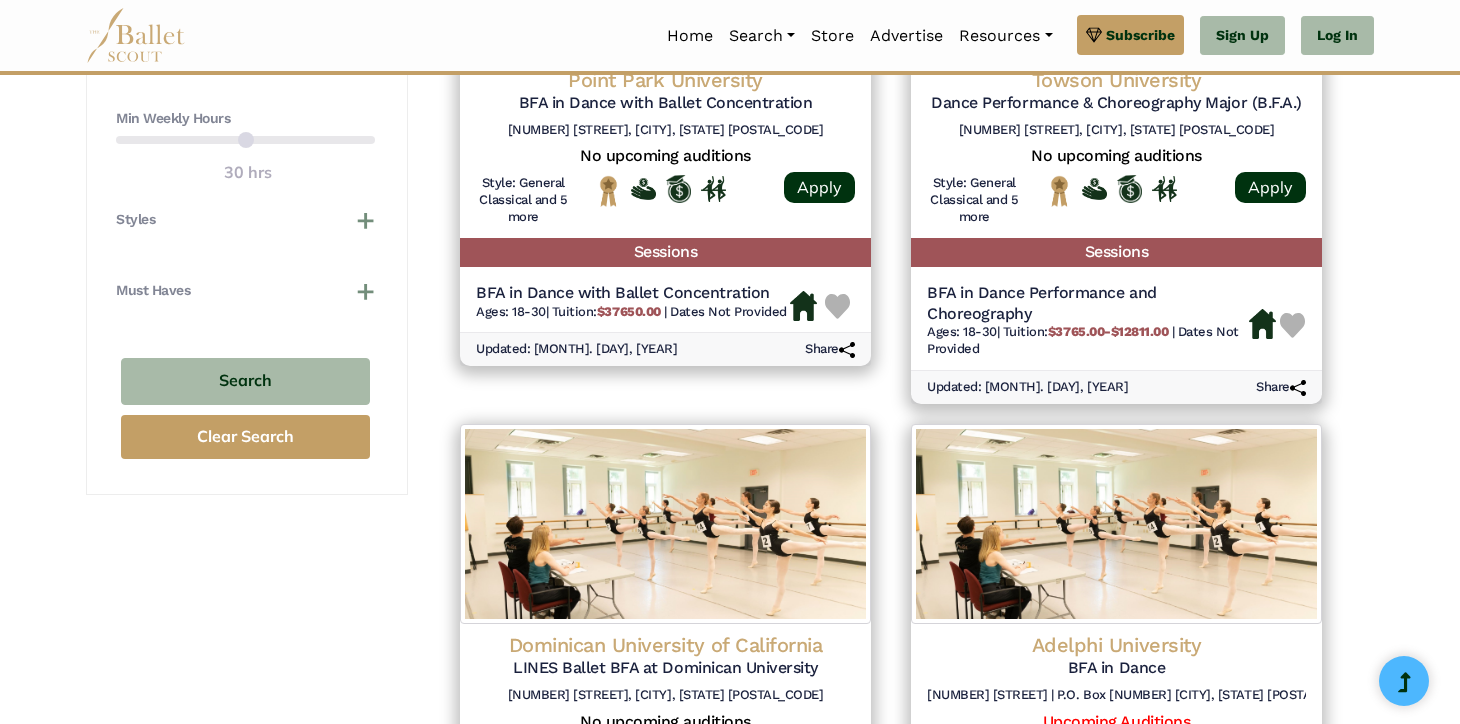 scroll, scrollTop: 1149, scrollLeft: 0, axis: vertical 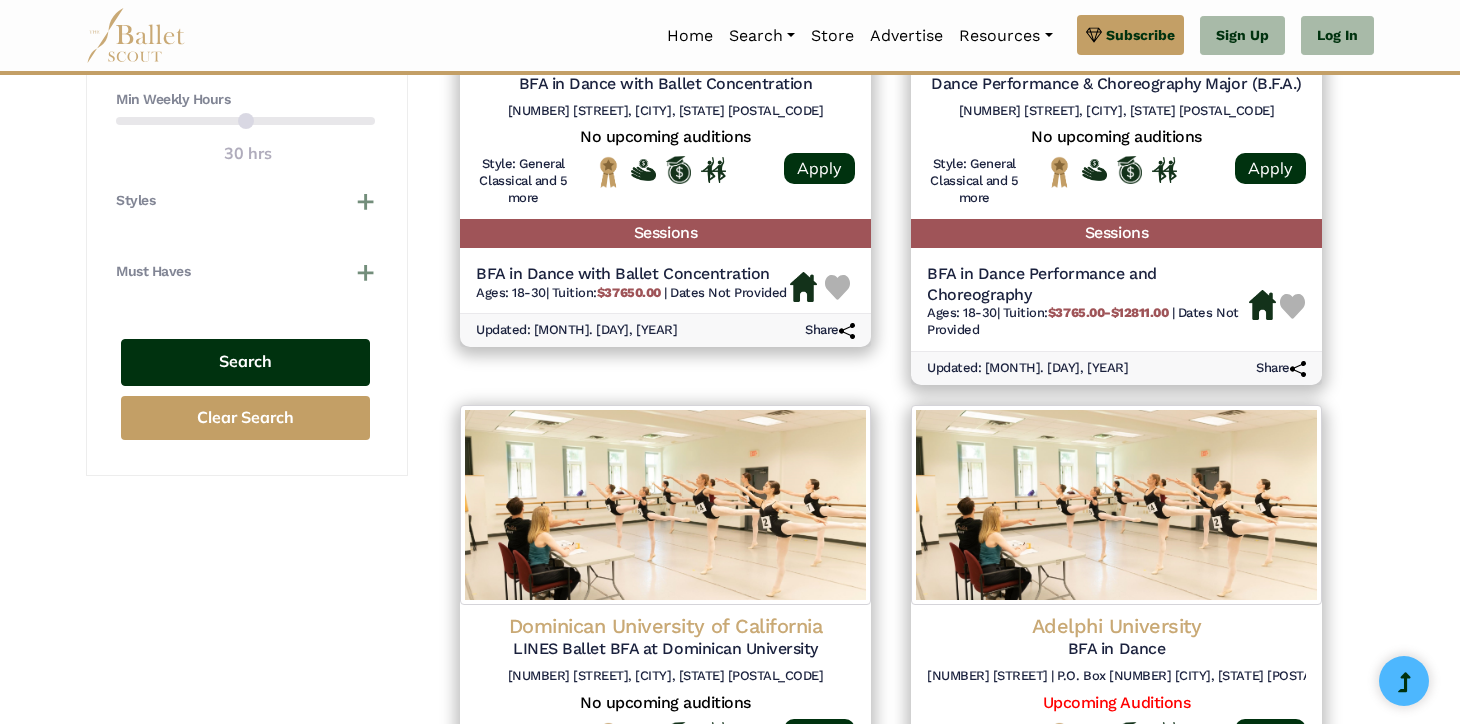click on "Search" at bounding box center [245, 362] 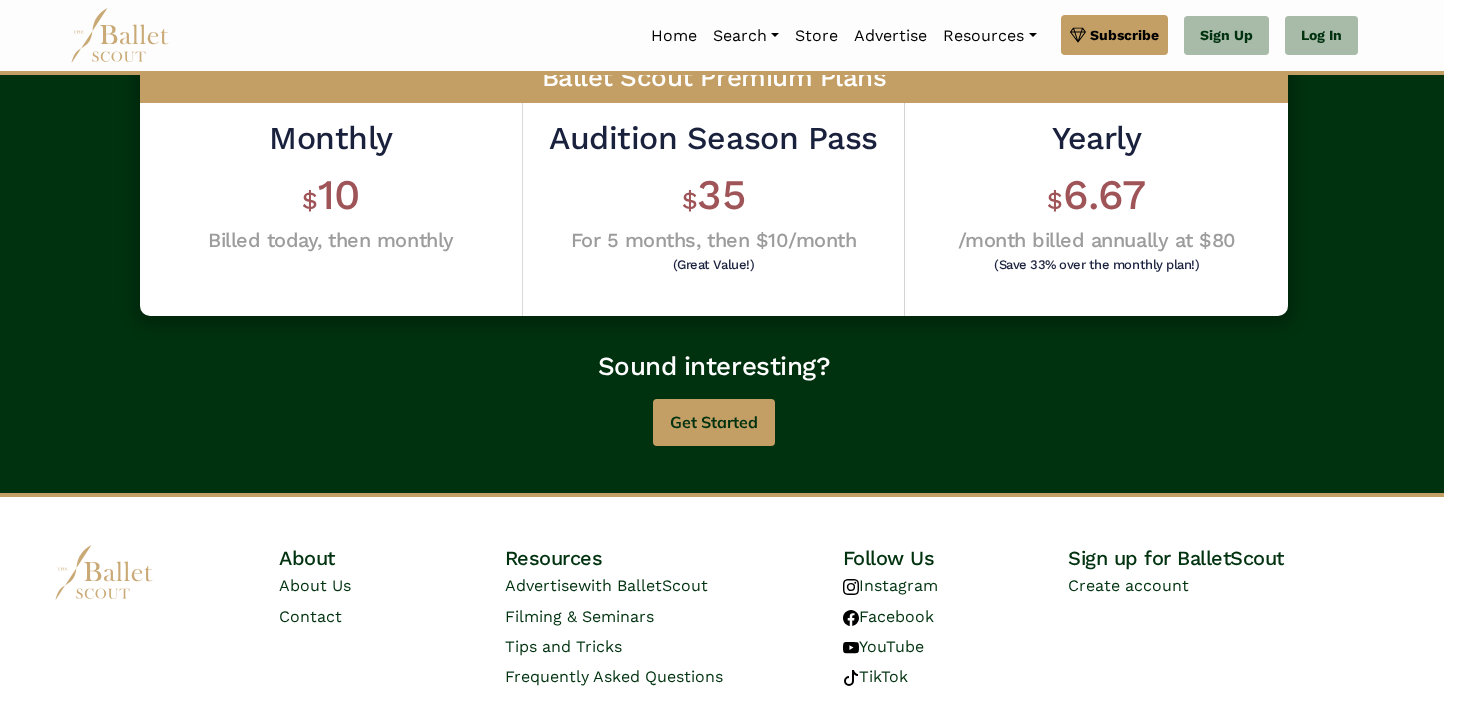 scroll, scrollTop: 0, scrollLeft: 16, axis: horizontal 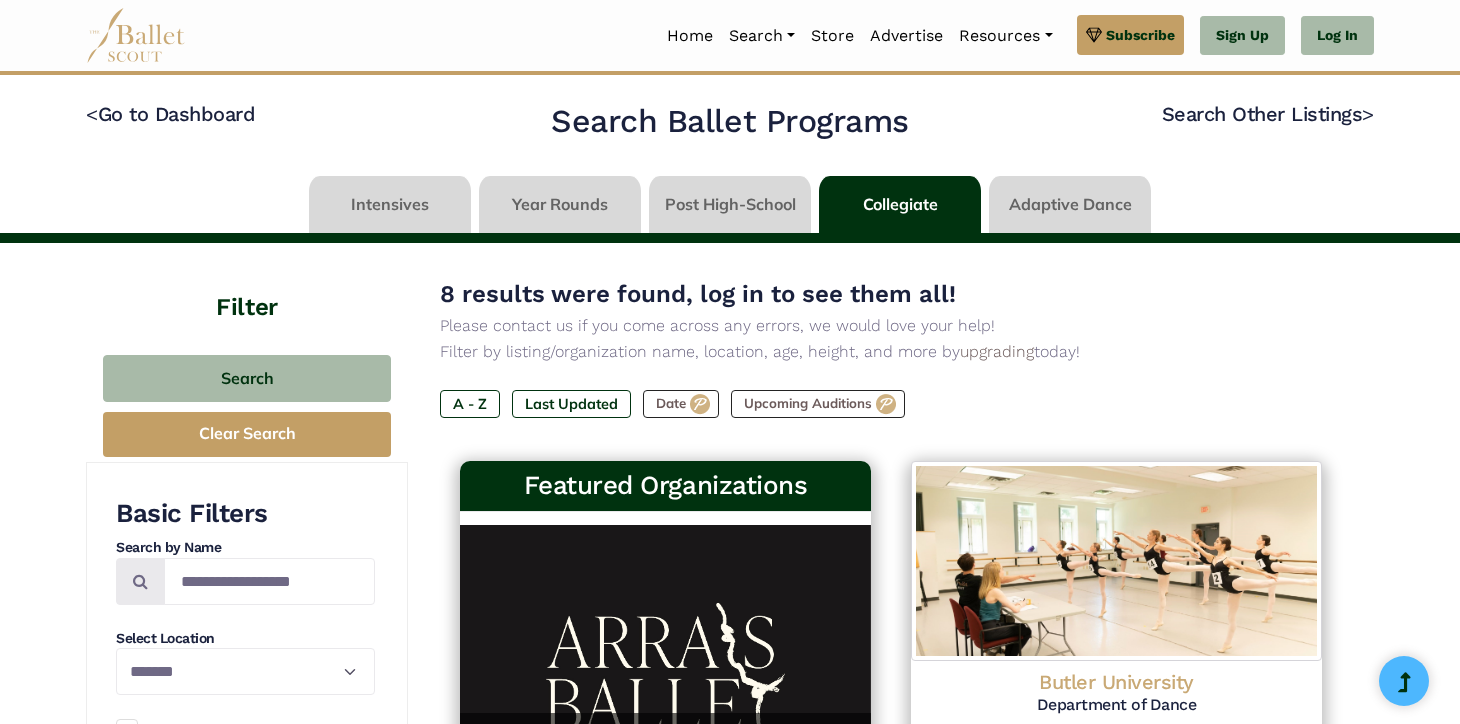 select on "**" 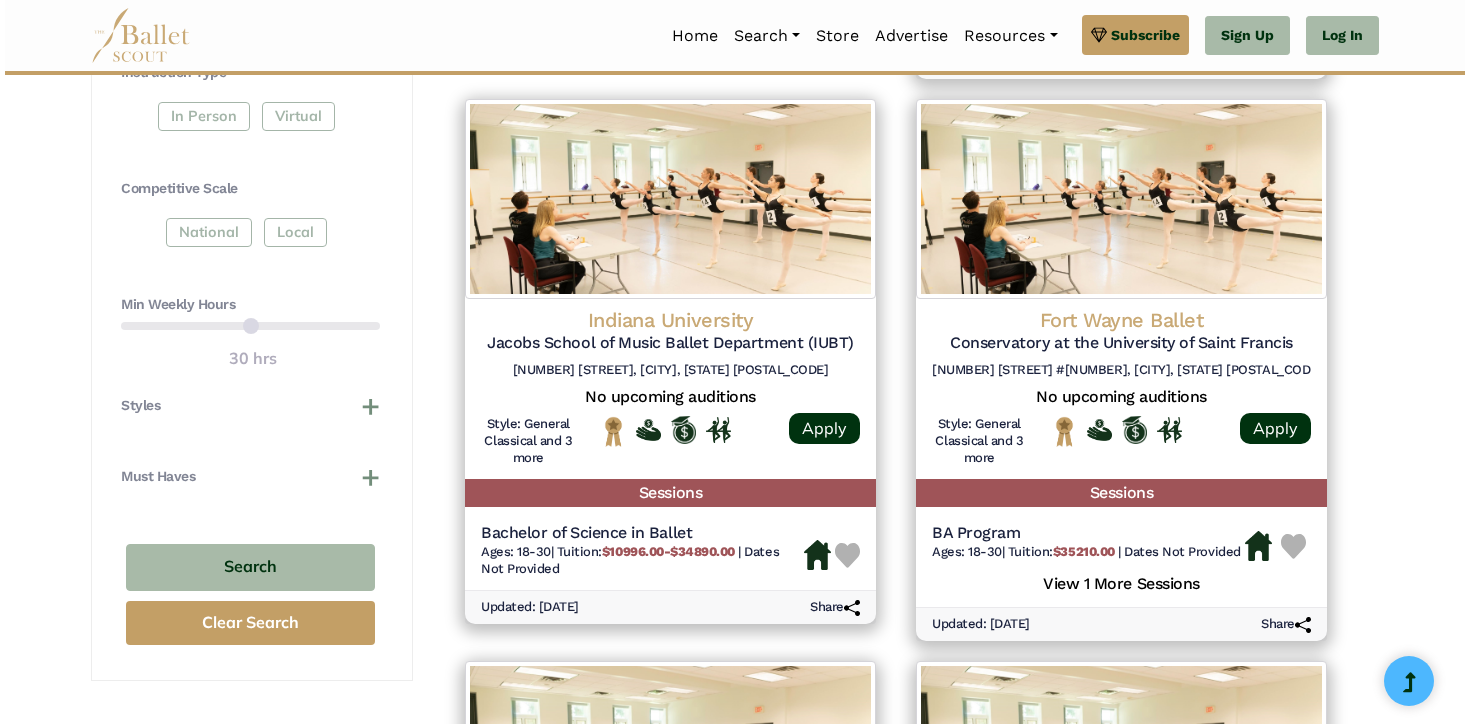 scroll, scrollTop: 960, scrollLeft: 0, axis: vertical 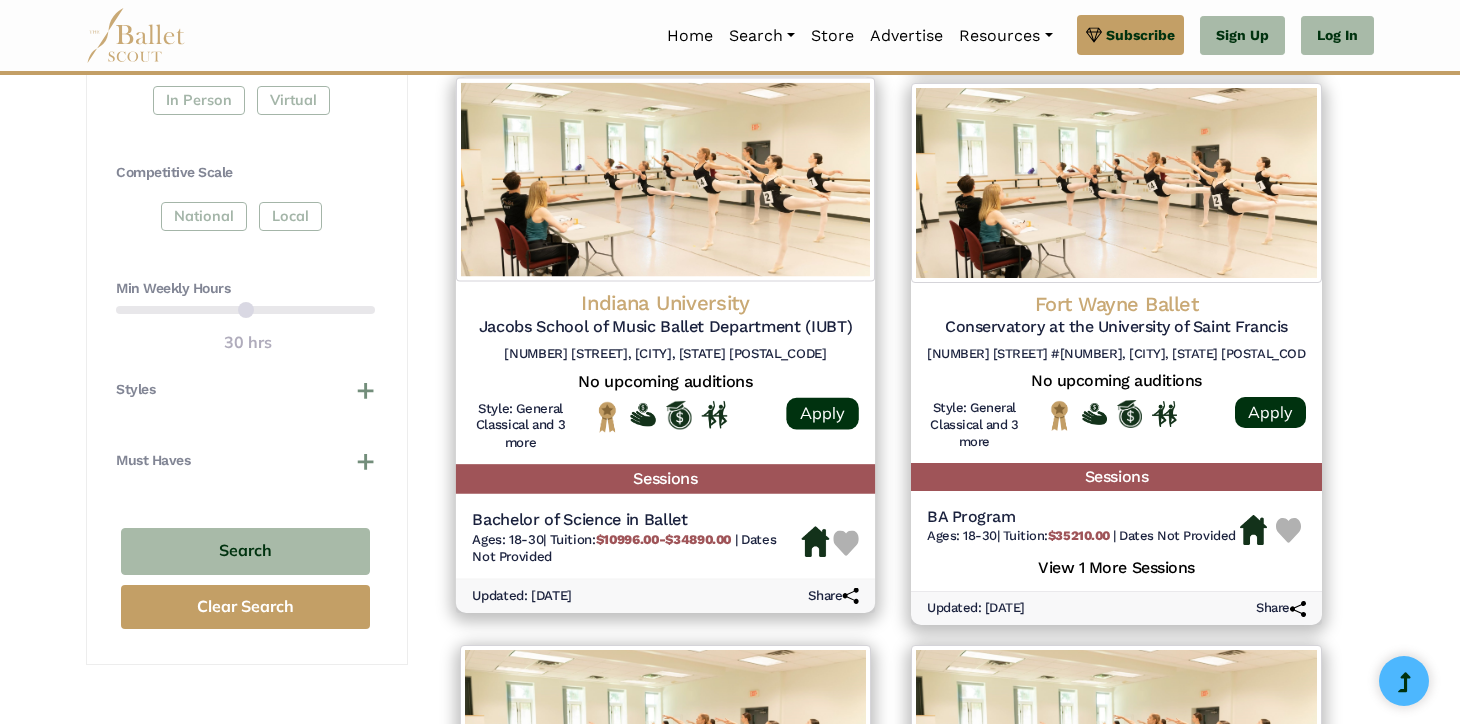 click on "Indiana University
Jacobs School of Music Ballet Department (IUBT)
107 S Indiana Ave, Bloomington, IN 47405
No upcoming auditions
Style:
General Classical and 3 more
Apply" at bounding box center [665, 373] 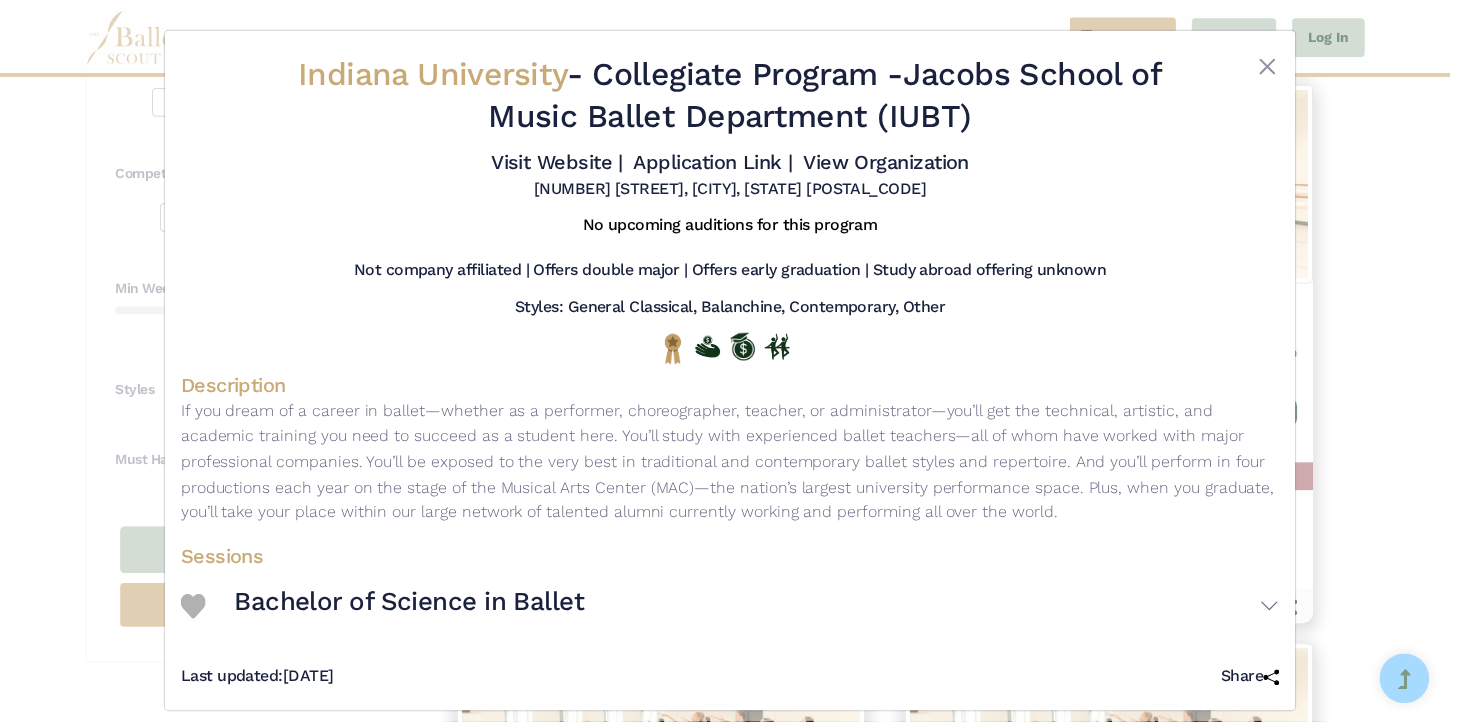 scroll, scrollTop: 18, scrollLeft: 0, axis: vertical 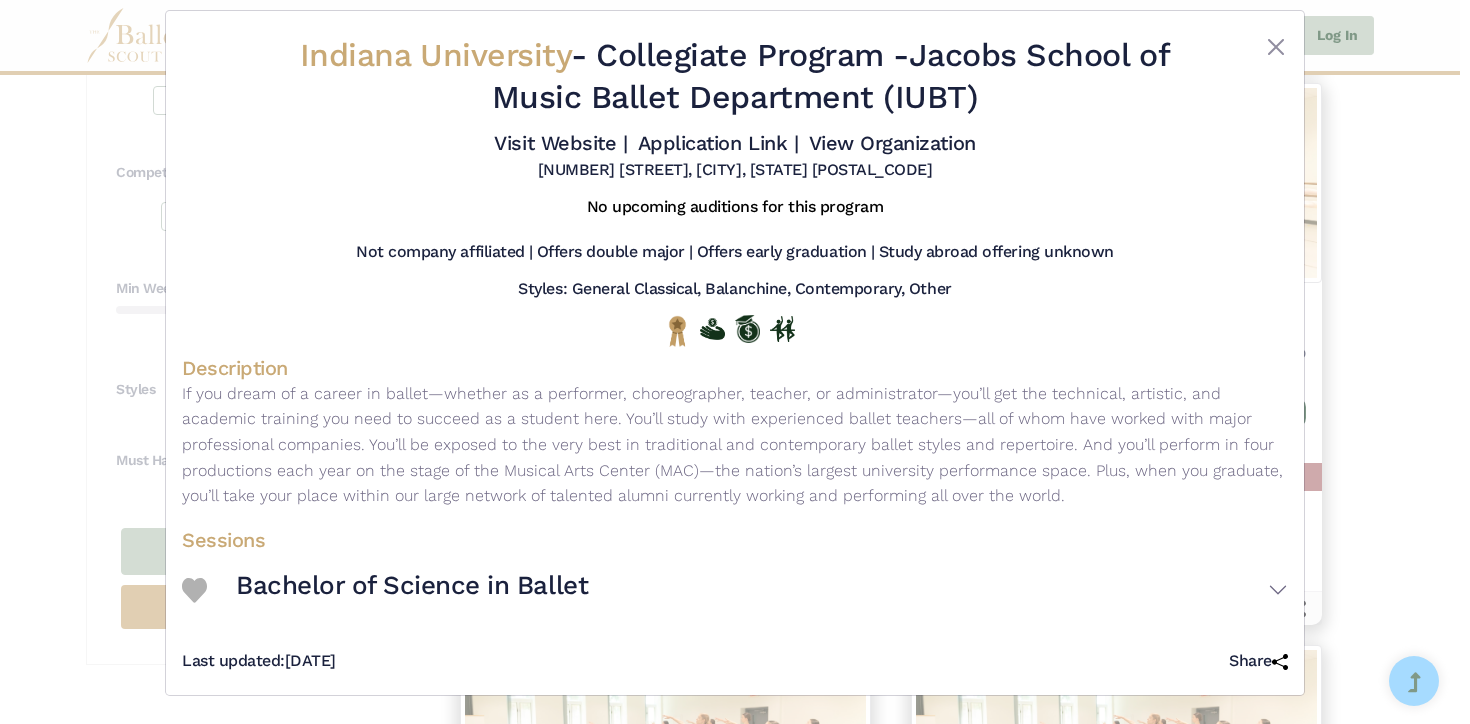 click on "Indiana University
-
Collegiate Program
-
Jacobs School of Music Ballet Department (IUBT)
Visit Website |
Application Link |
View Organization" at bounding box center [735, 362] 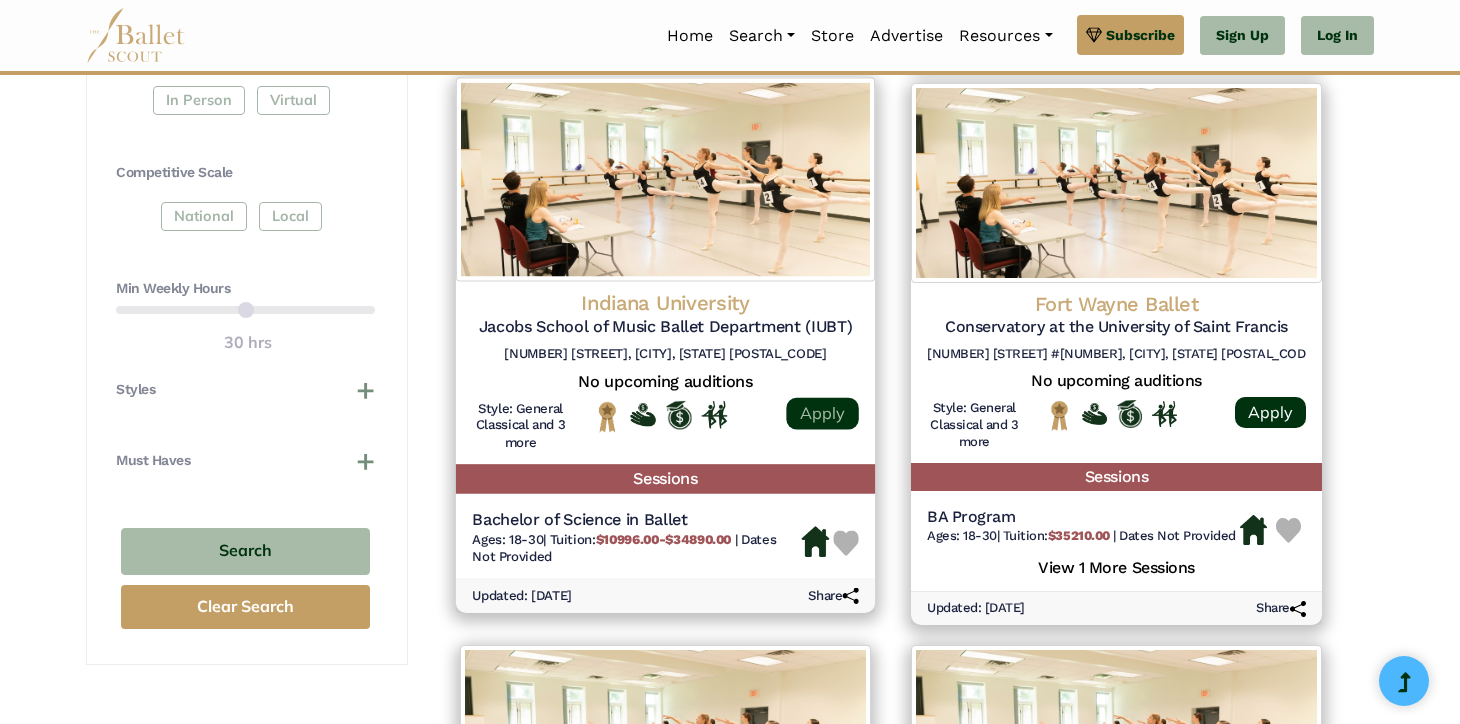 click on "Apply" at bounding box center (822, 414) 